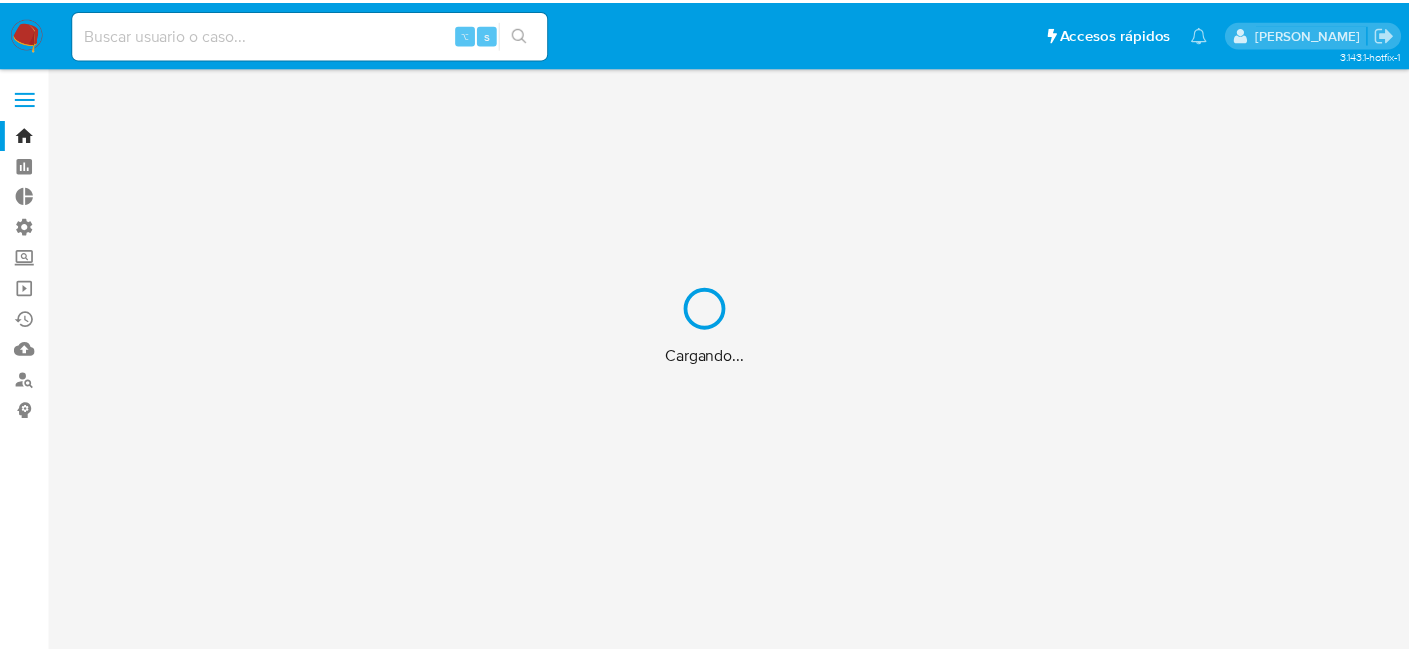 scroll, scrollTop: 0, scrollLeft: 0, axis: both 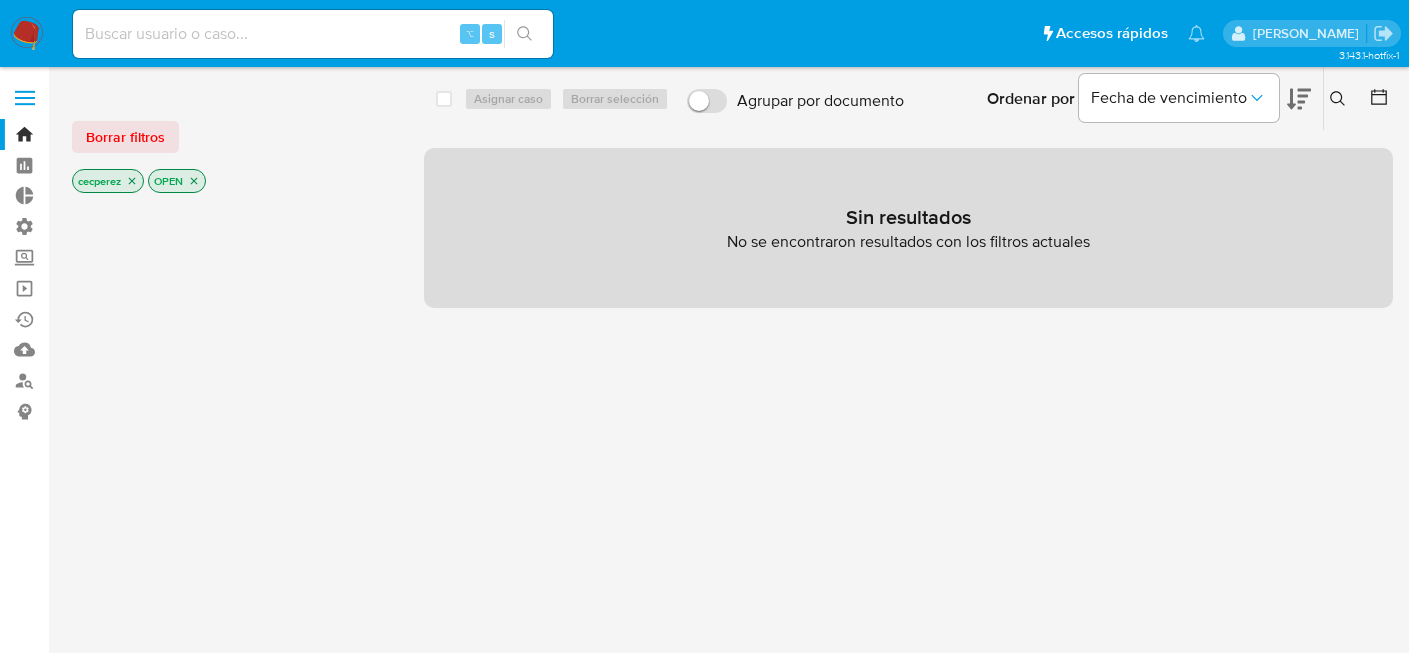 click 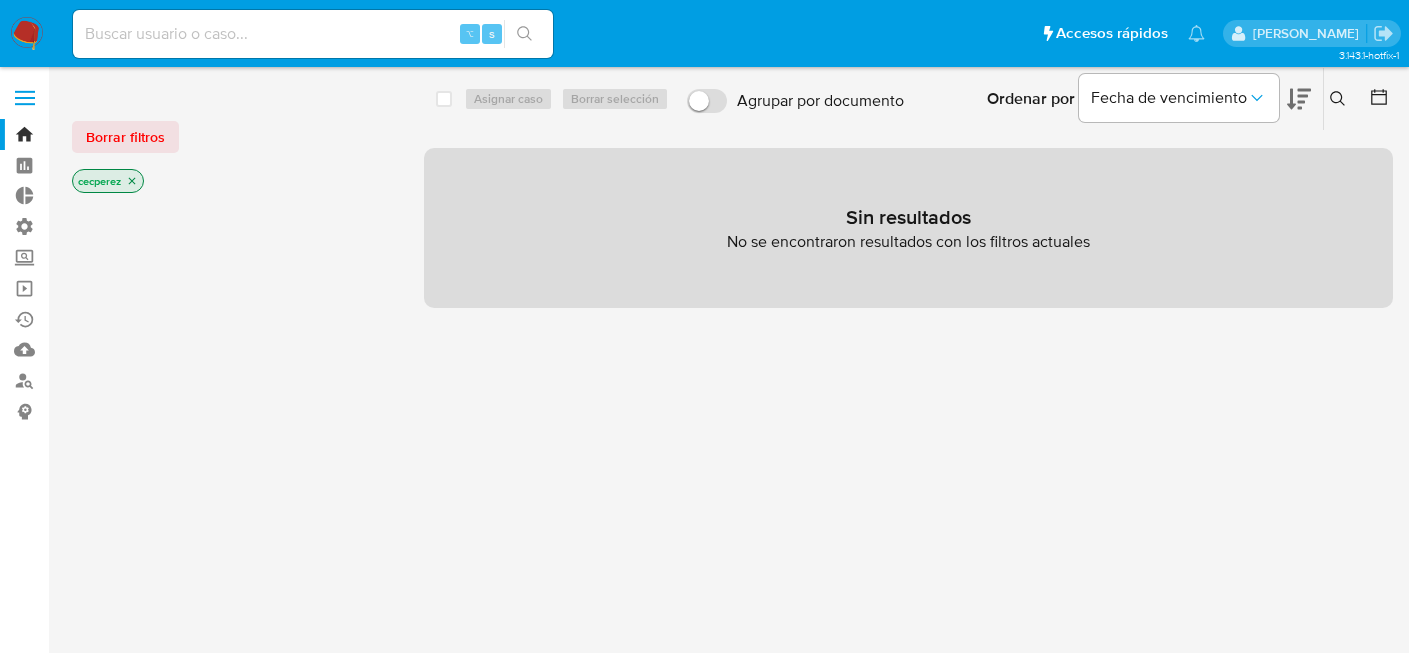 click 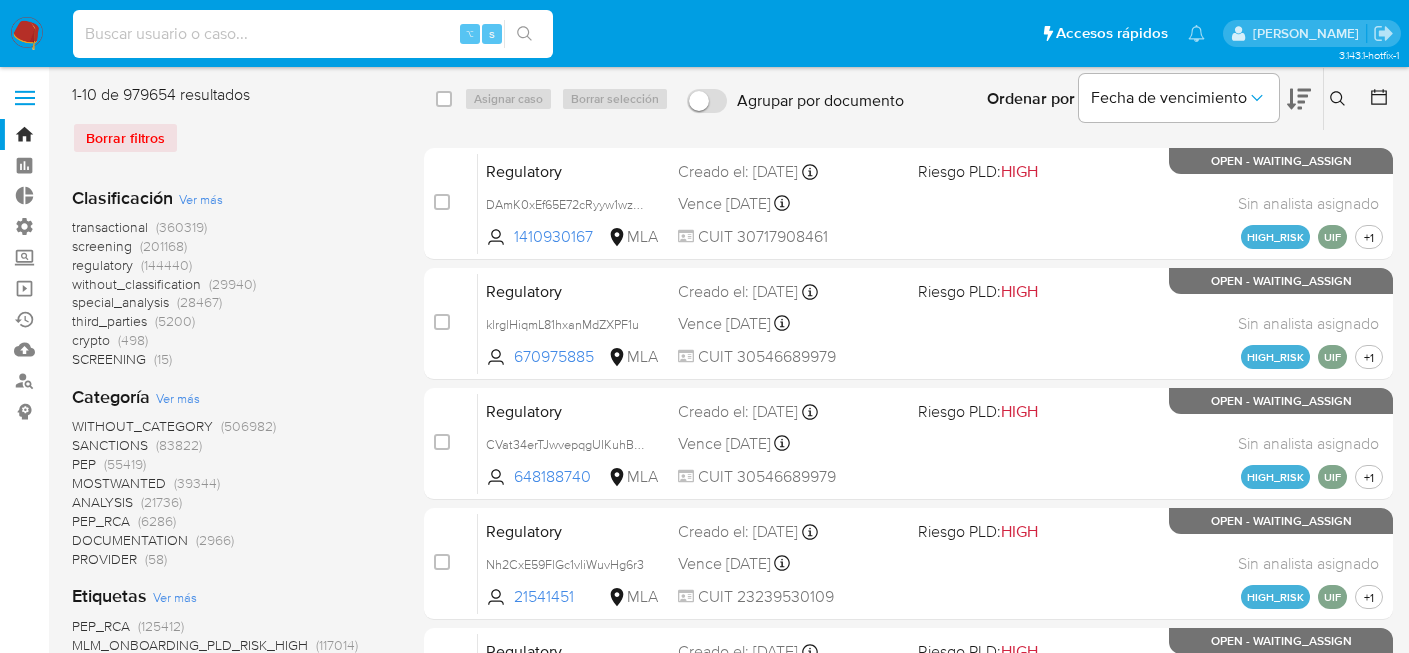 click at bounding box center [313, 34] 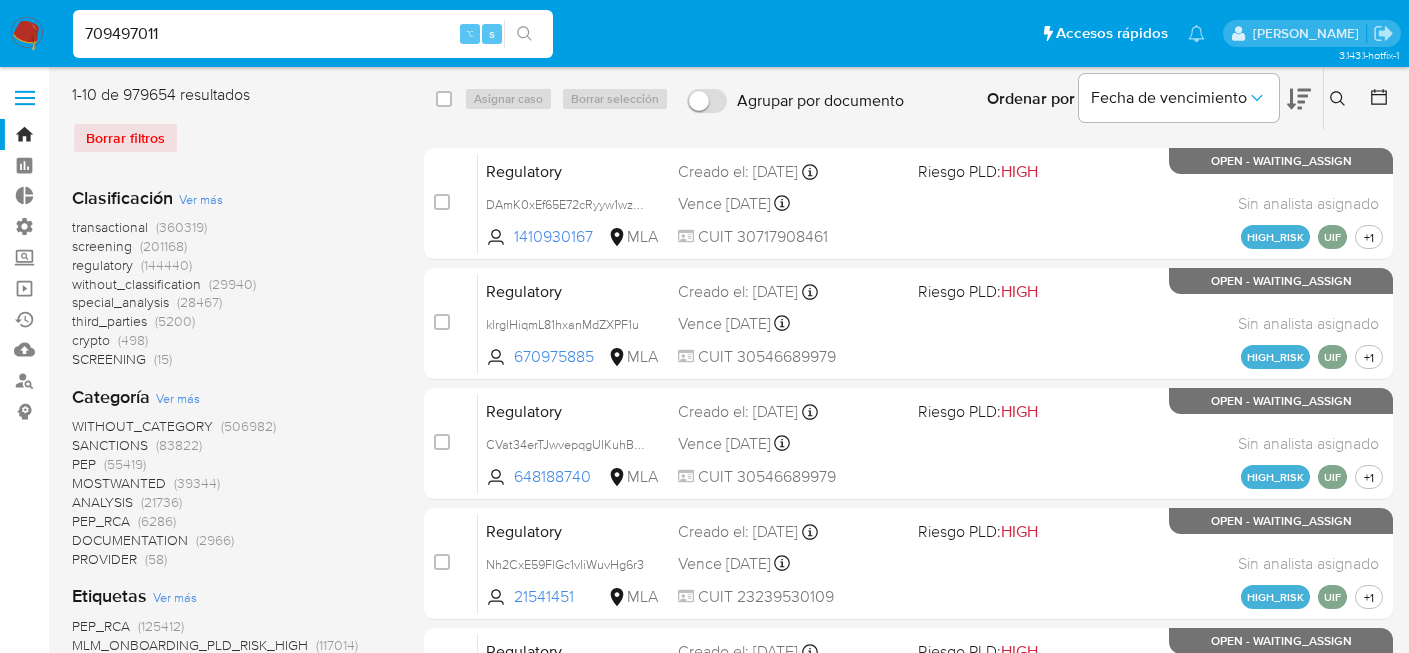 type on "709497011" 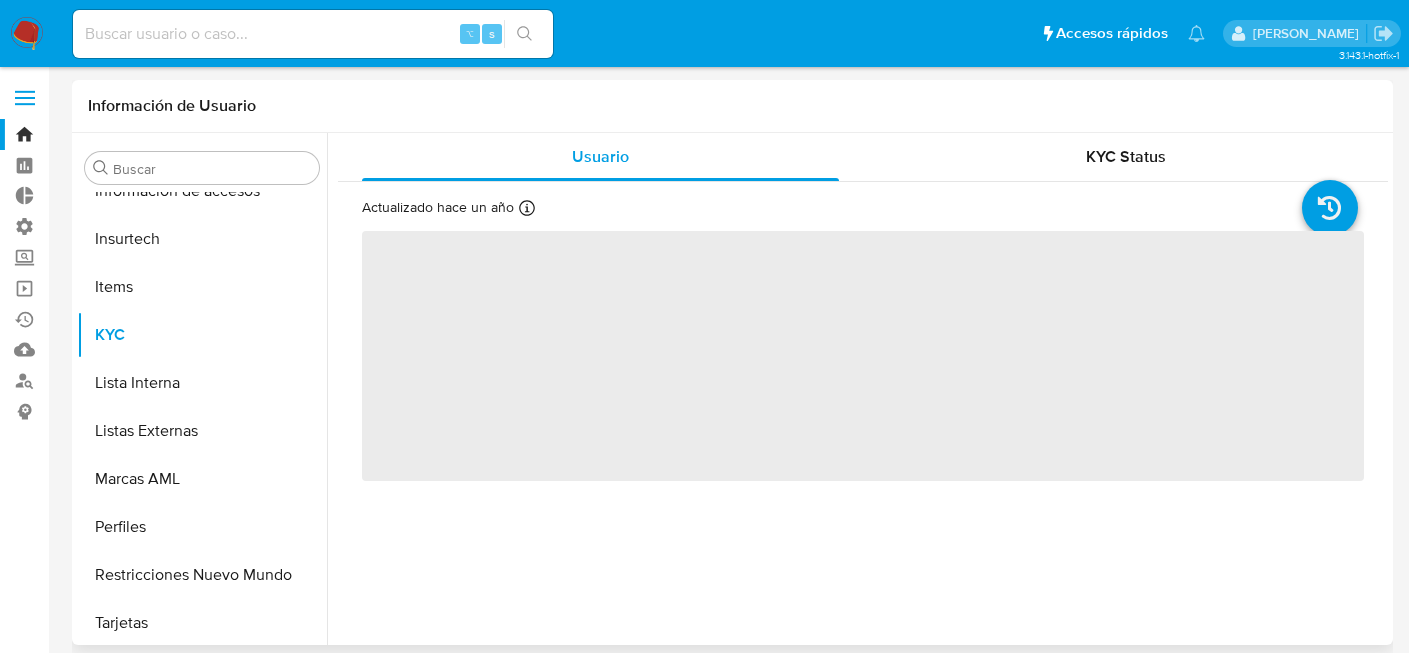 scroll, scrollTop: 797, scrollLeft: 0, axis: vertical 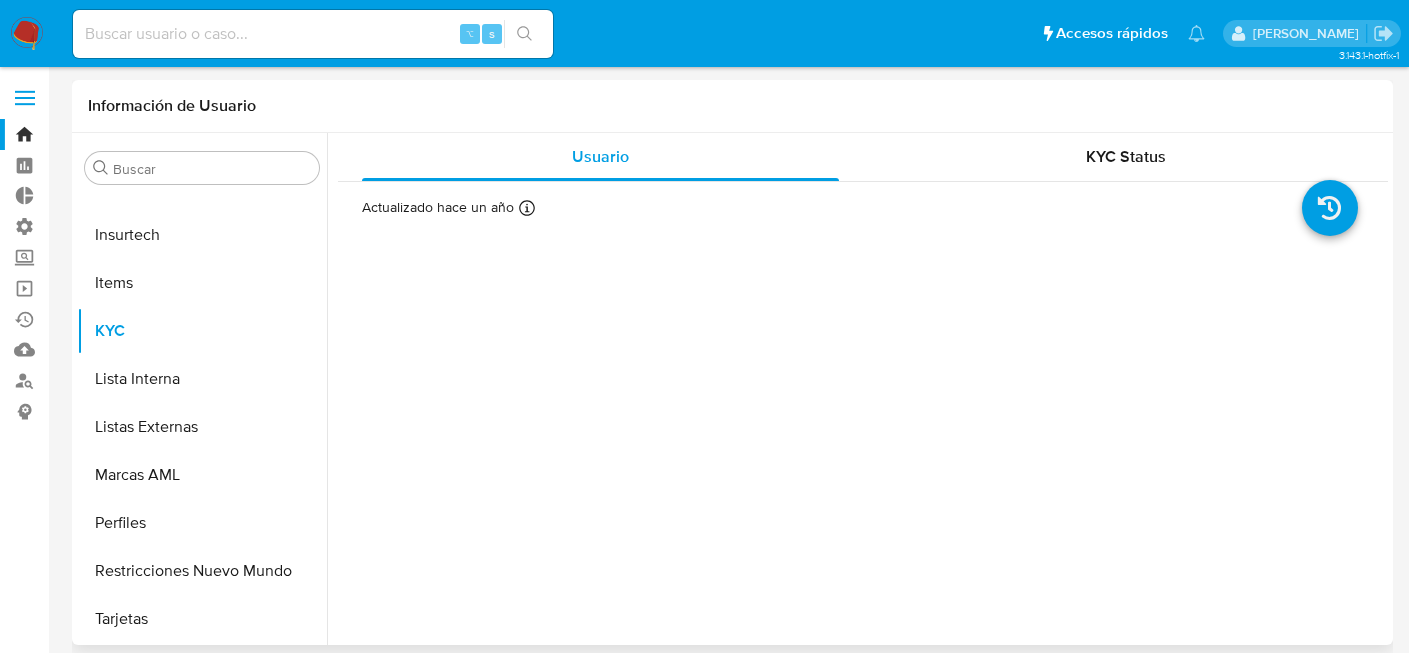 select on "10" 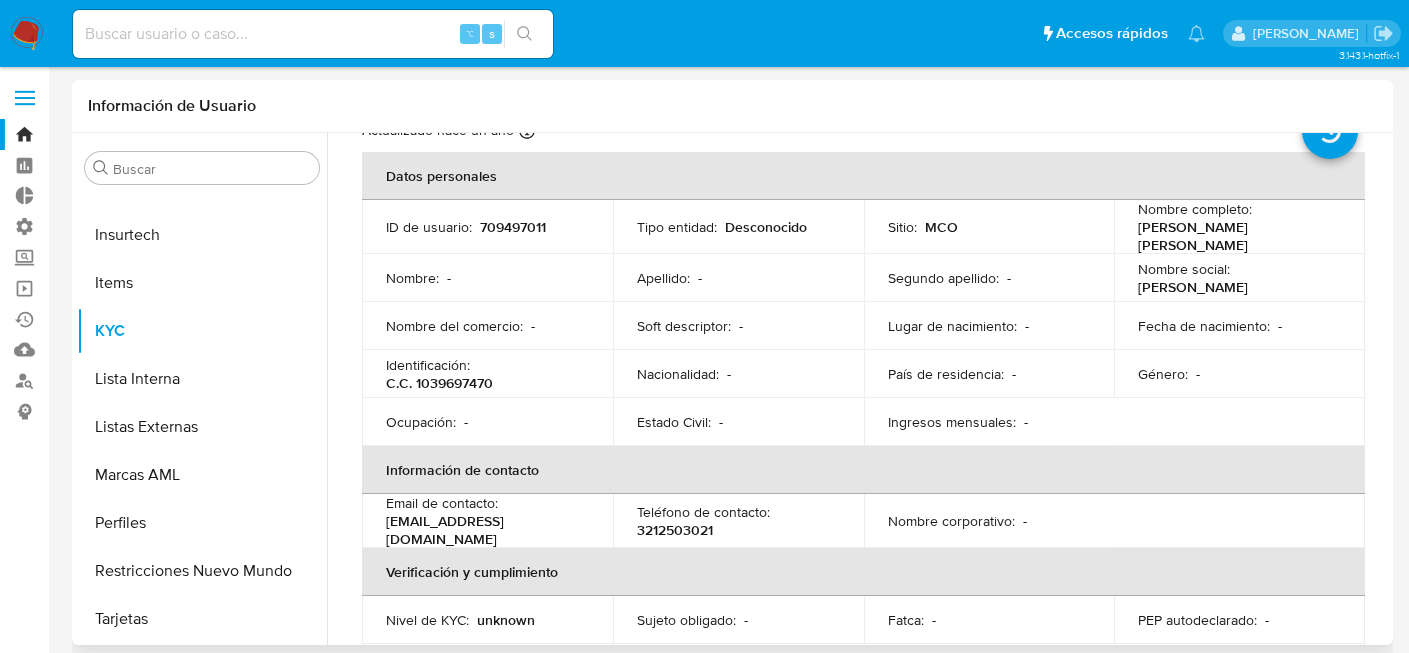 scroll, scrollTop: 0, scrollLeft: 0, axis: both 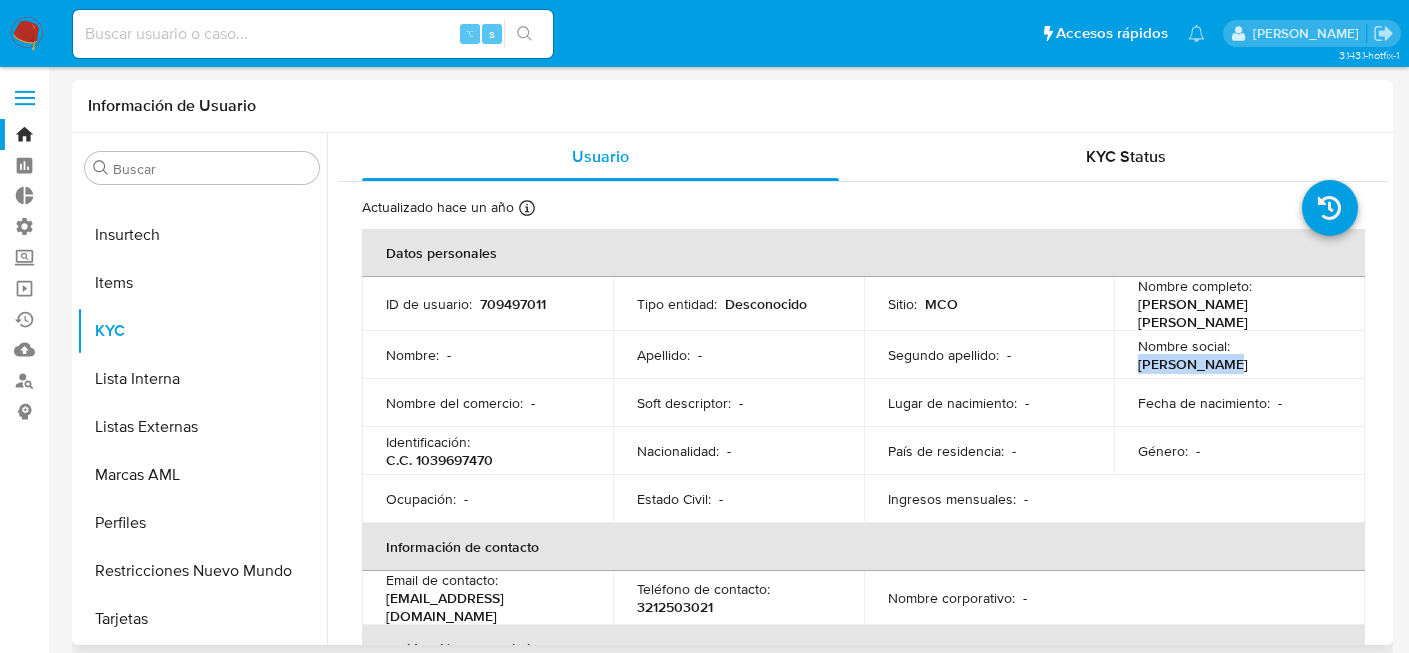 drag, startPoint x: 1321, startPoint y: 347, endPoint x: 1230, endPoint y: 343, distance: 91.08787 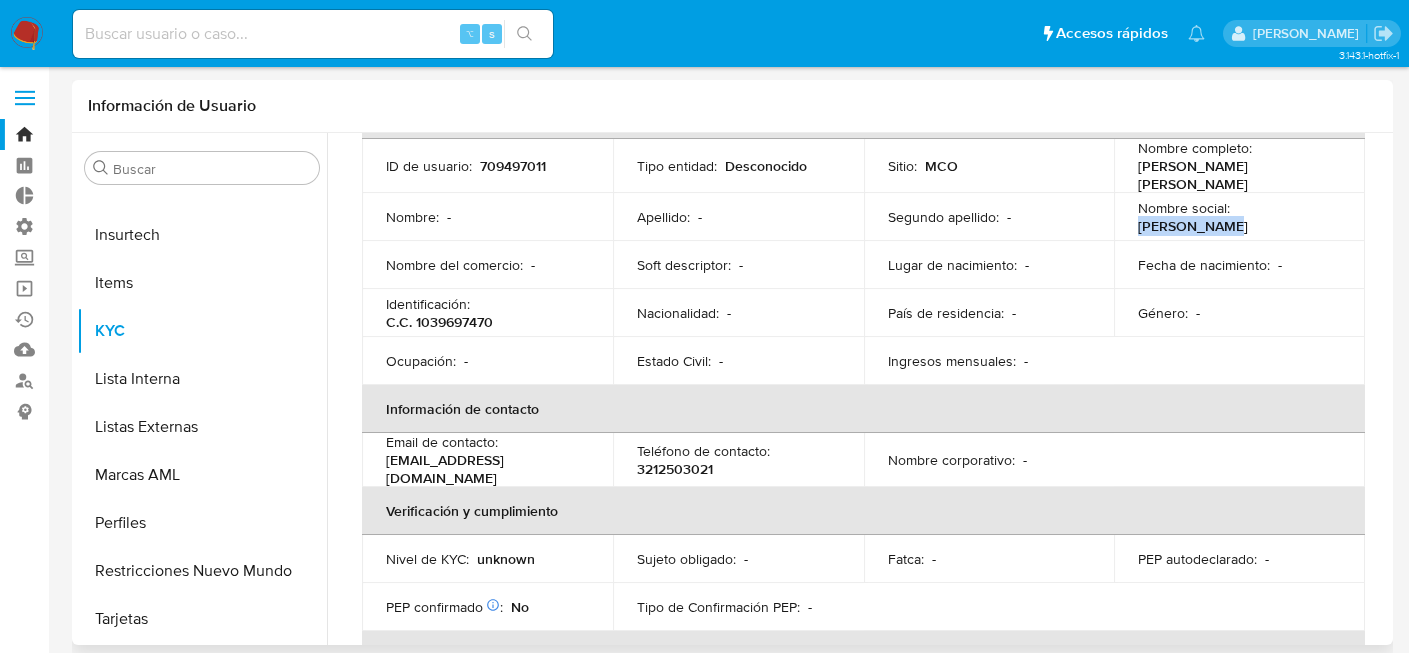 scroll, scrollTop: 142, scrollLeft: 0, axis: vertical 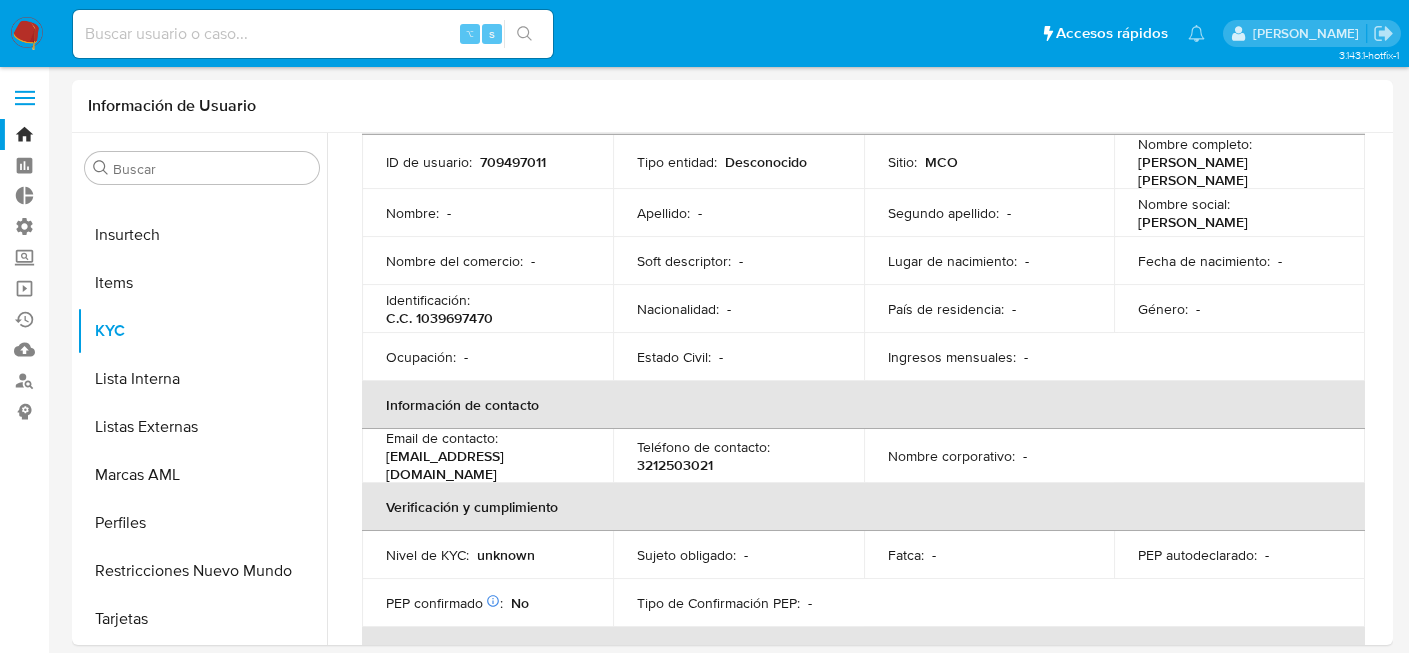 click on "Pausado Ver notificaciones ⌥ s Accesos rápidos   Presiona las siguientes teclas para acceder a algunas de las funciones Buscar caso o usuario ⌥ s Volver al home ⌥ h Agregar un archivo adjunto ⌥ a [PERSON_NAME]" at bounding box center [704, 33] 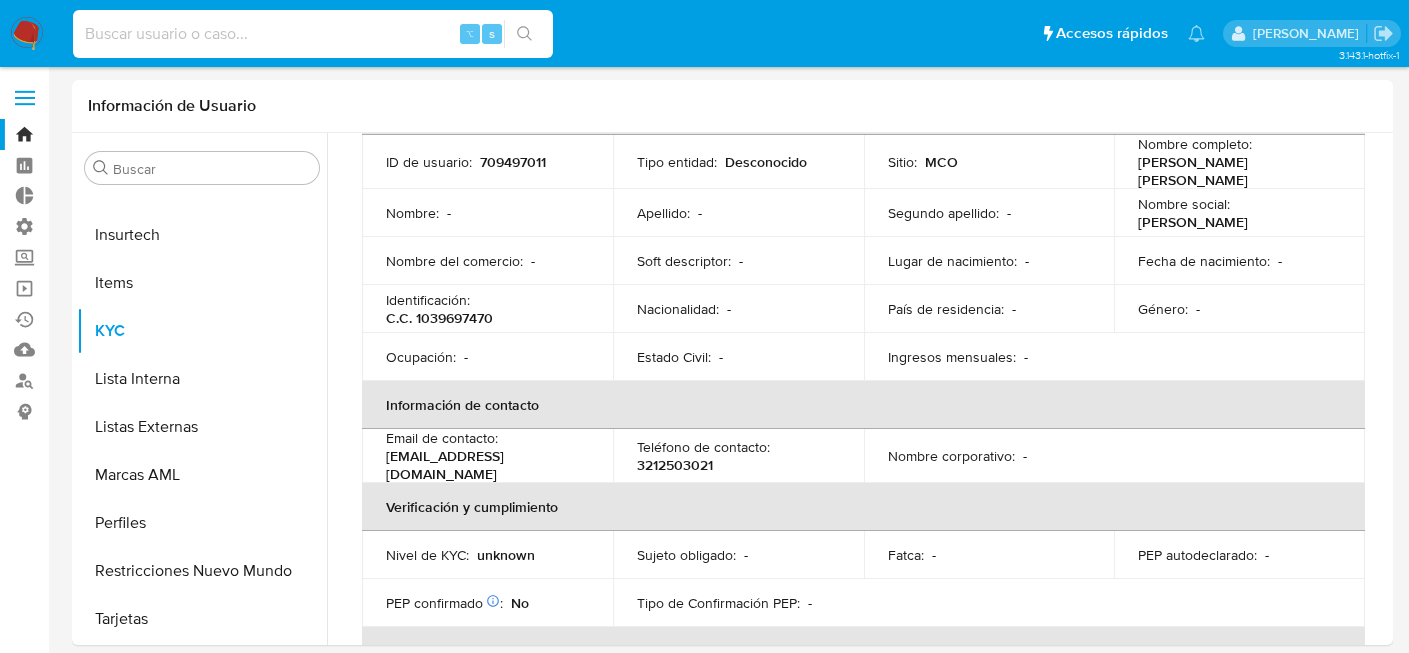 paste on "191062009" 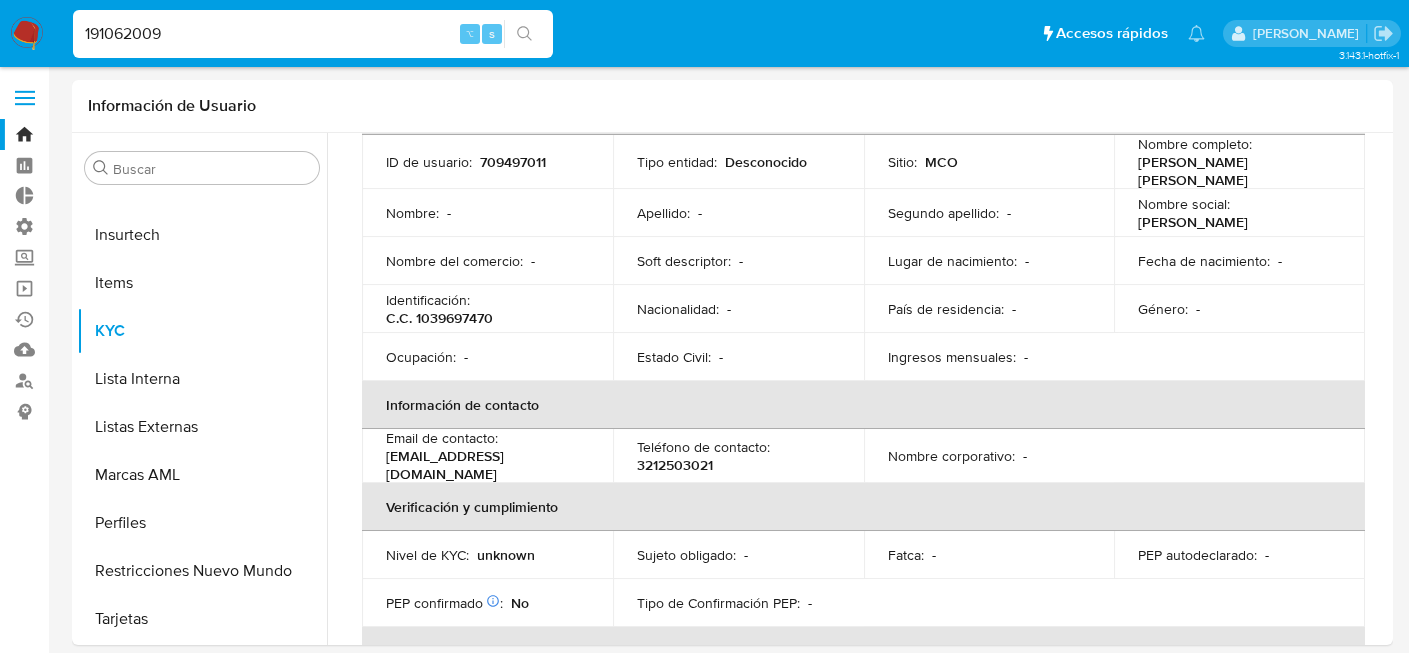 type on "191062009" 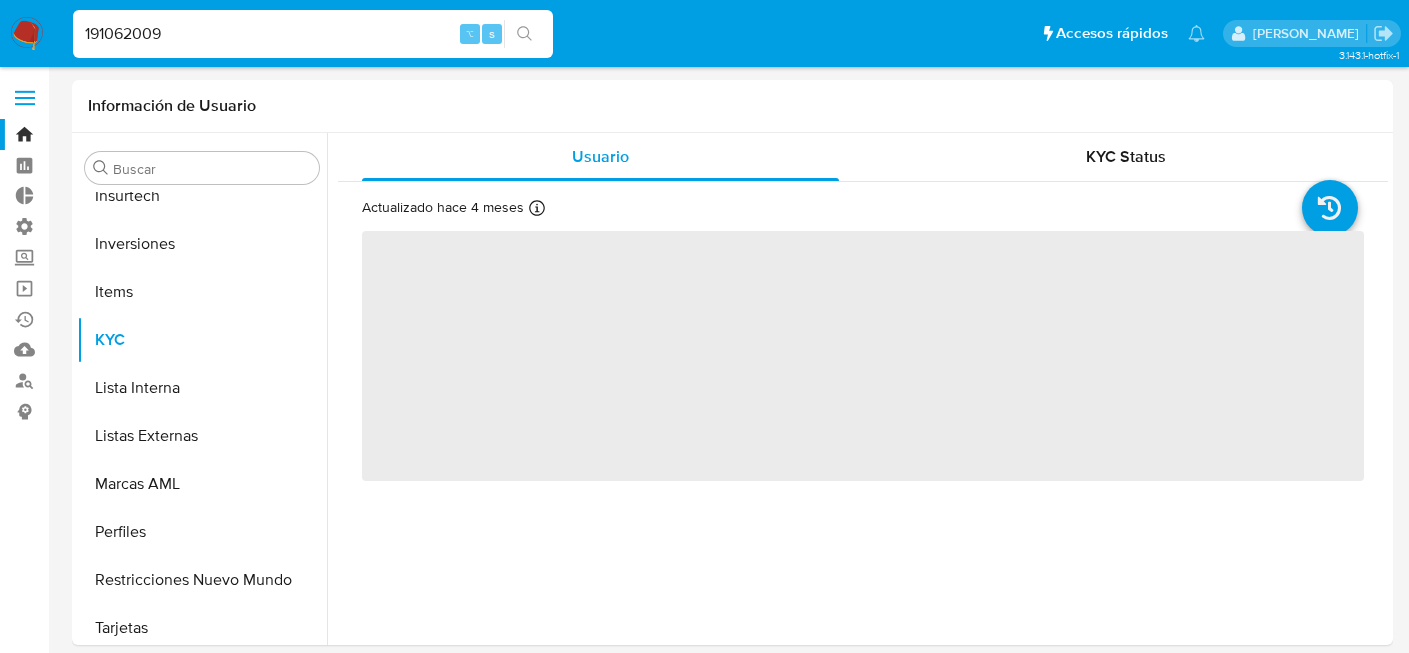 scroll, scrollTop: 893, scrollLeft: 0, axis: vertical 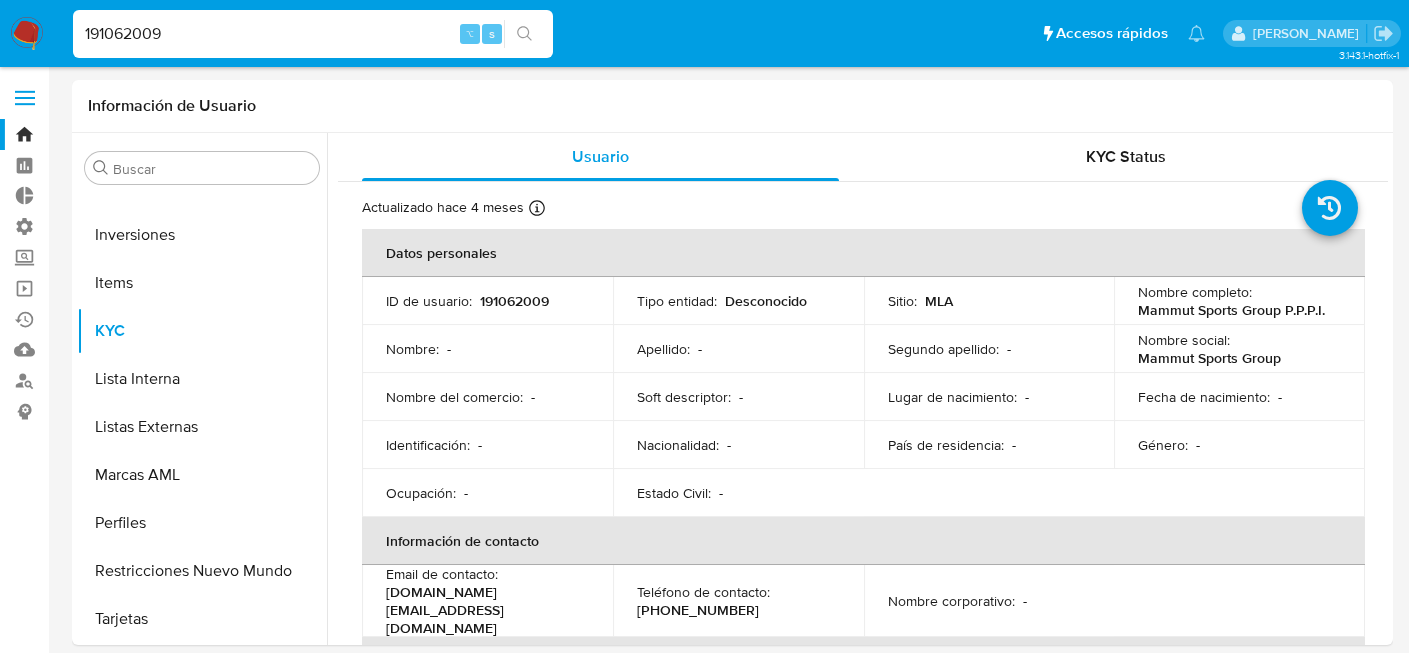 select on "10" 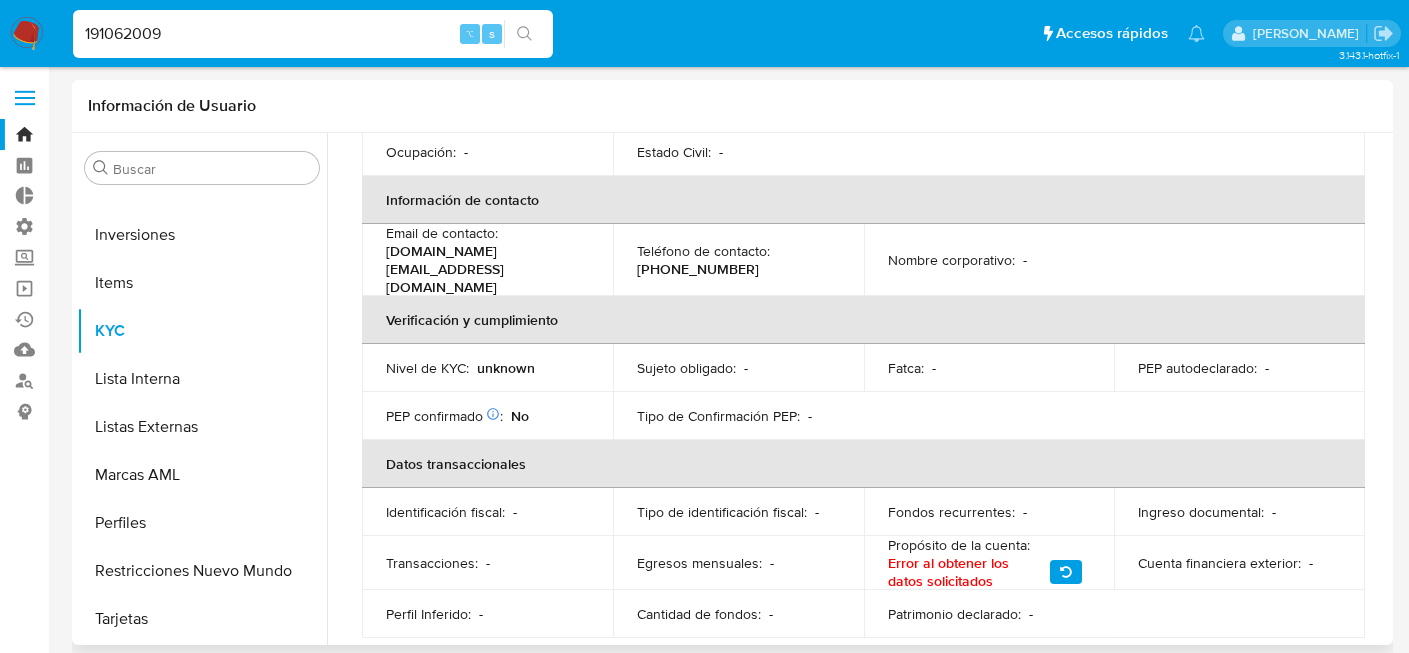 scroll, scrollTop: 342, scrollLeft: 0, axis: vertical 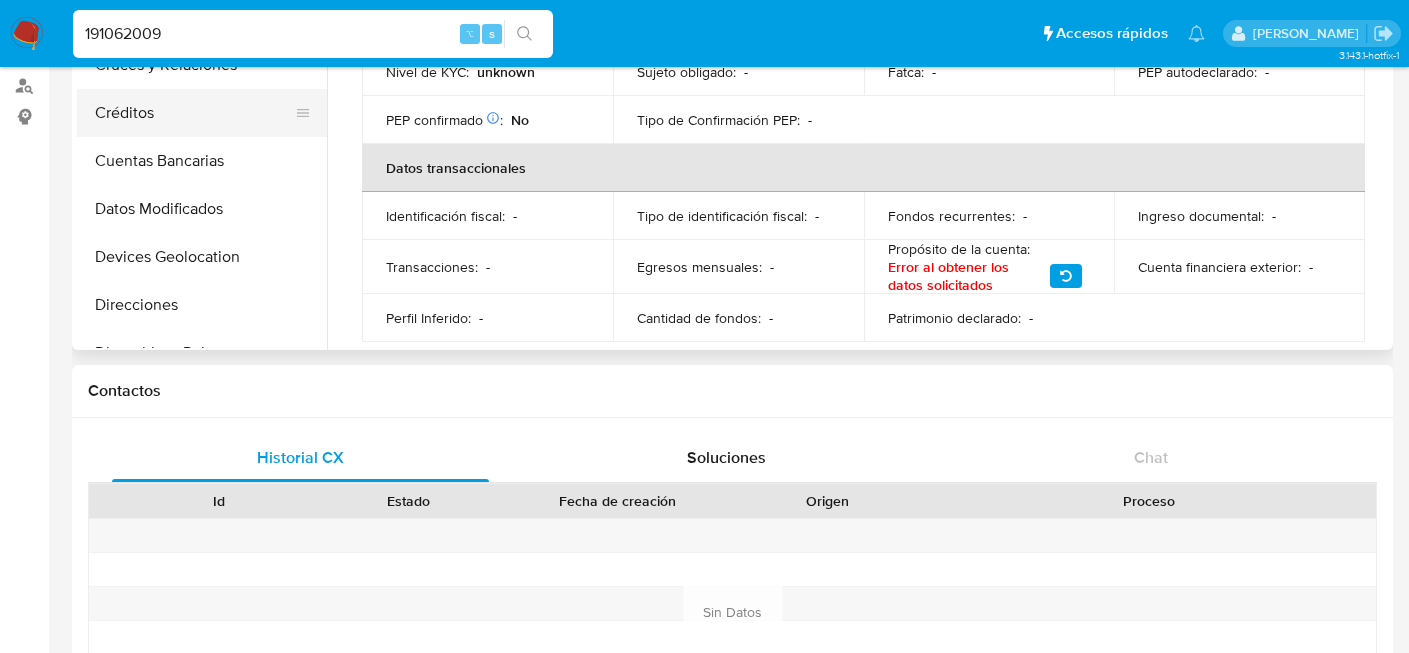 click on "Créditos" at bounding box center (194, 113) 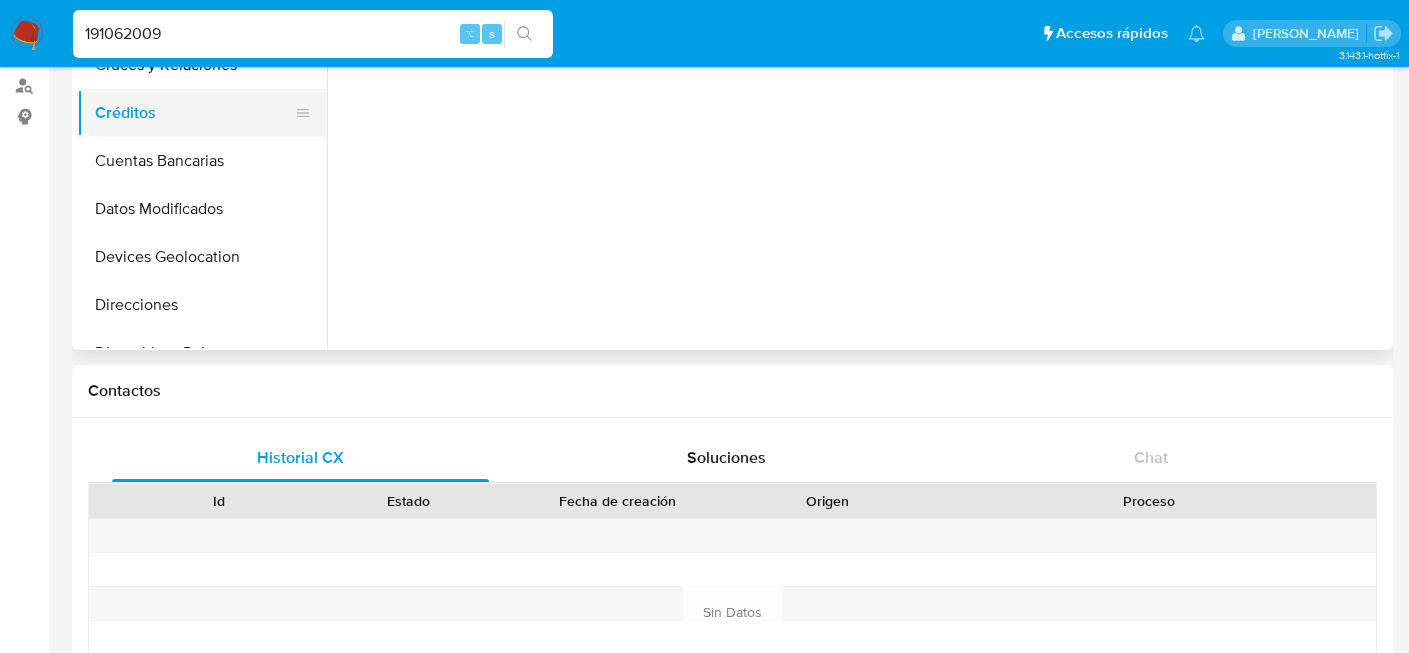 scroll, scrollTop: 0, scrollLeft: 0, axis: both 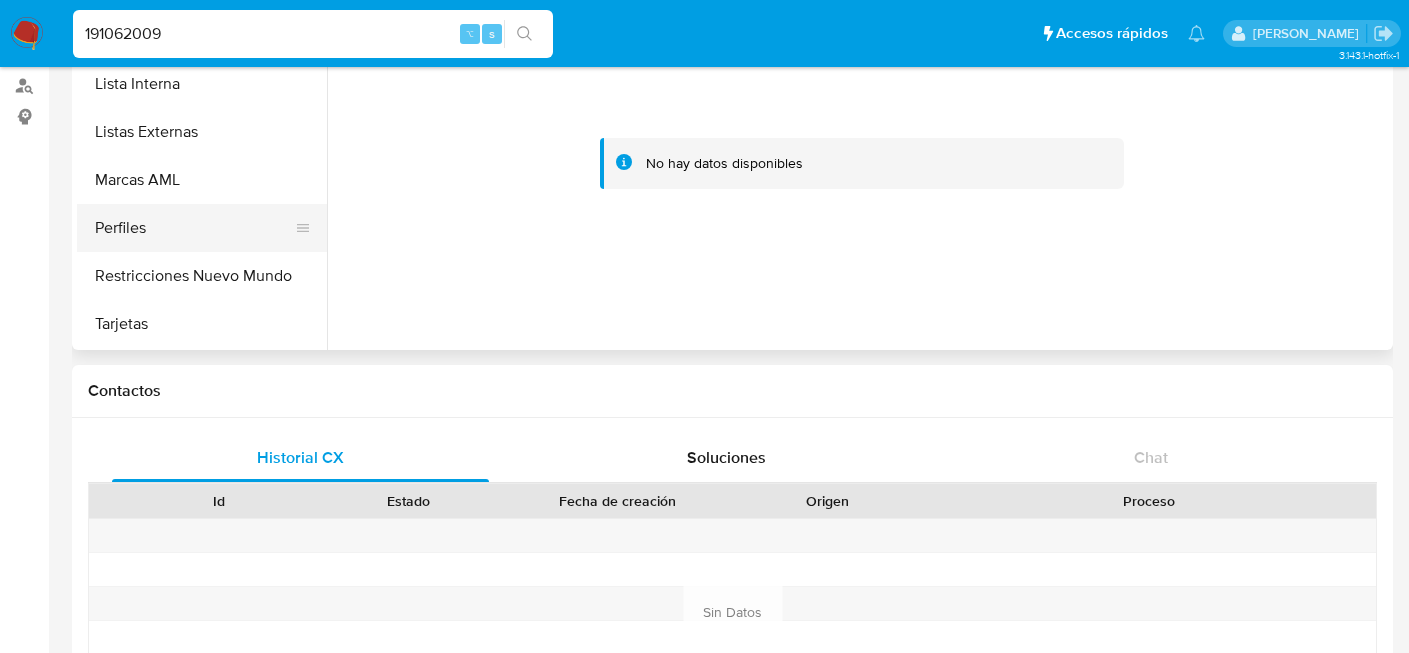 click on "Perfiles" at bounding box center (194, 228) 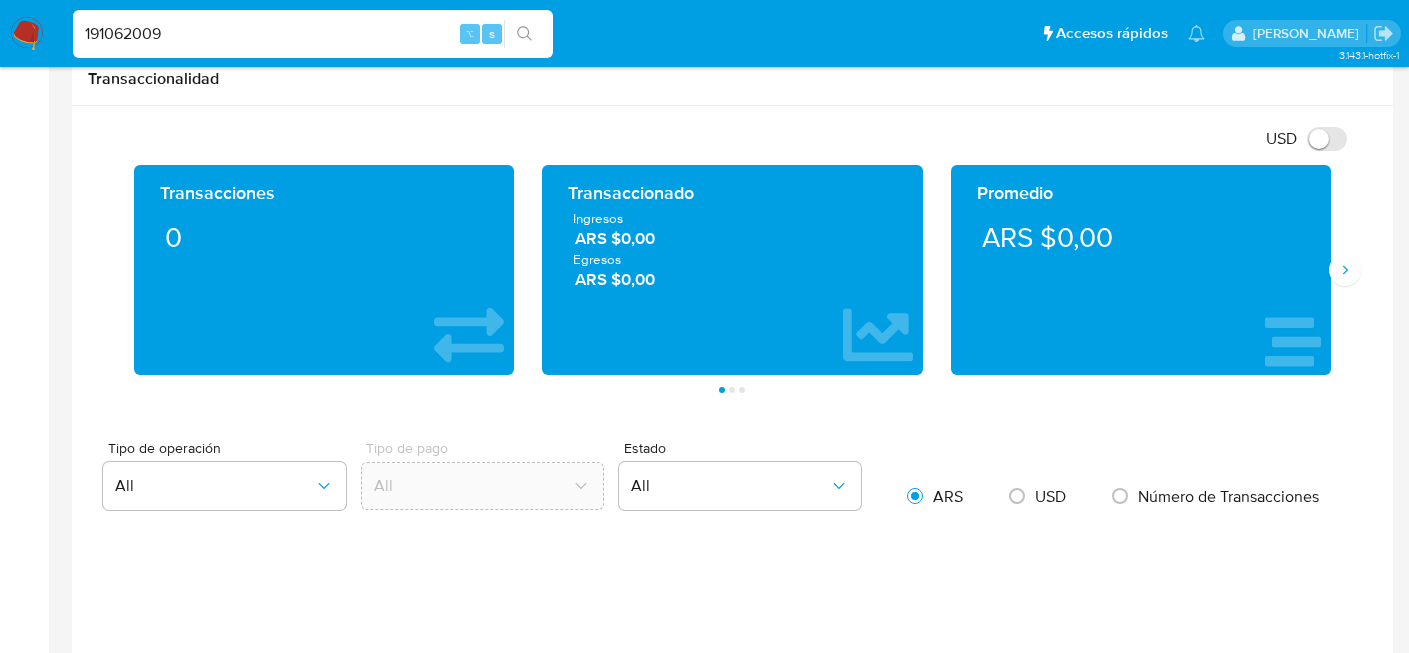 scroll, scrollTop: 998, scrollLeft: 0, axis: vertical 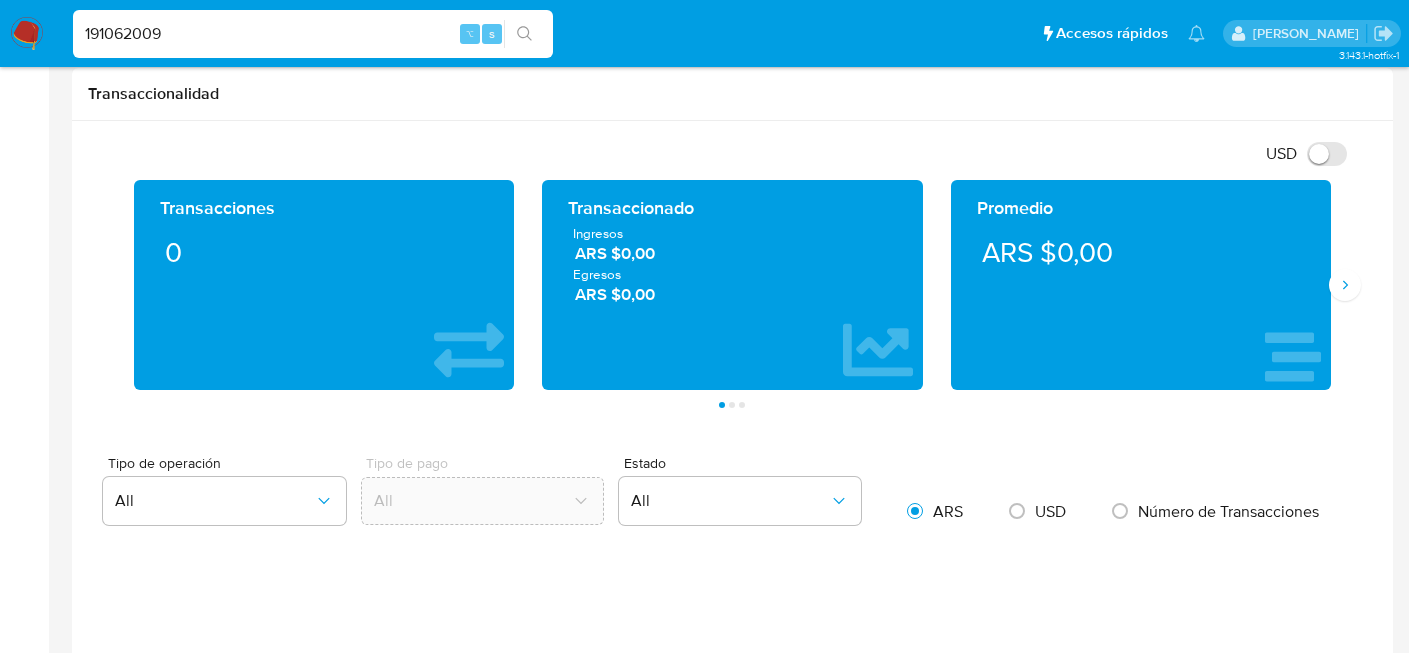 drag, startPoint x: 265, startPoint y: 39, endPoint x: 231, endPoint y: 36, distance: 34.132095 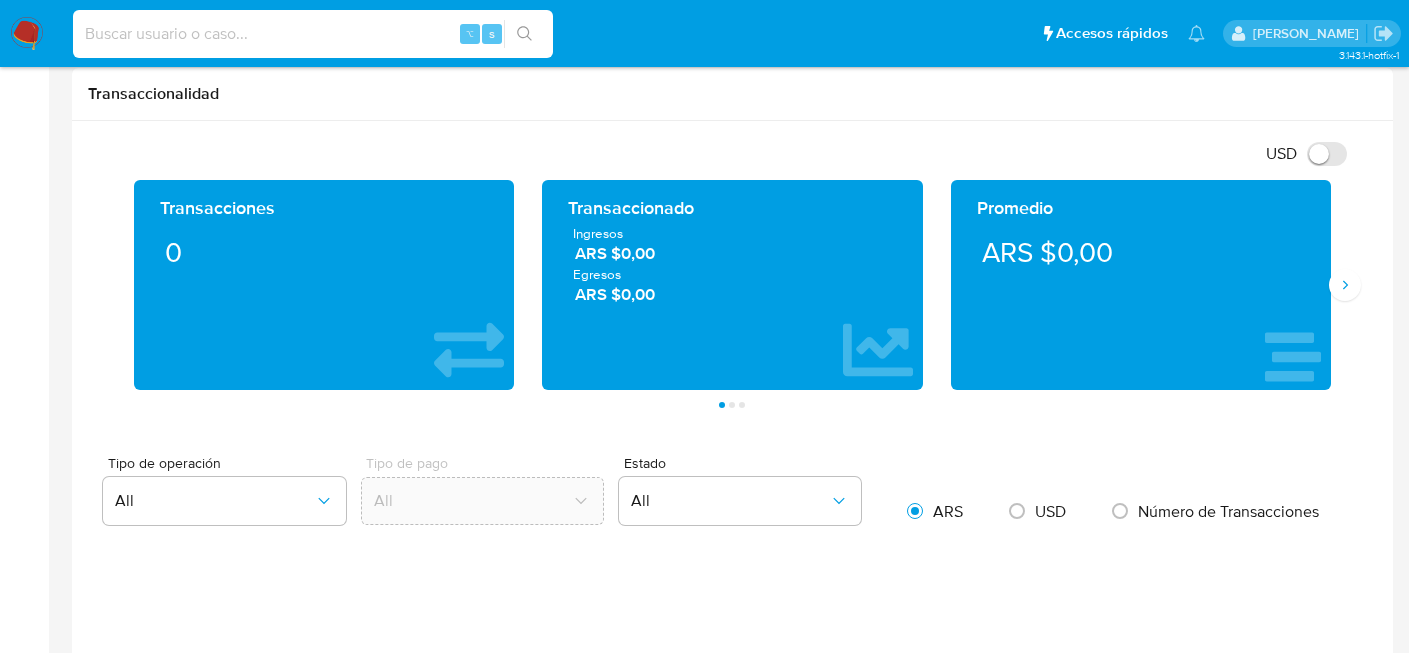 paste on "189053807" 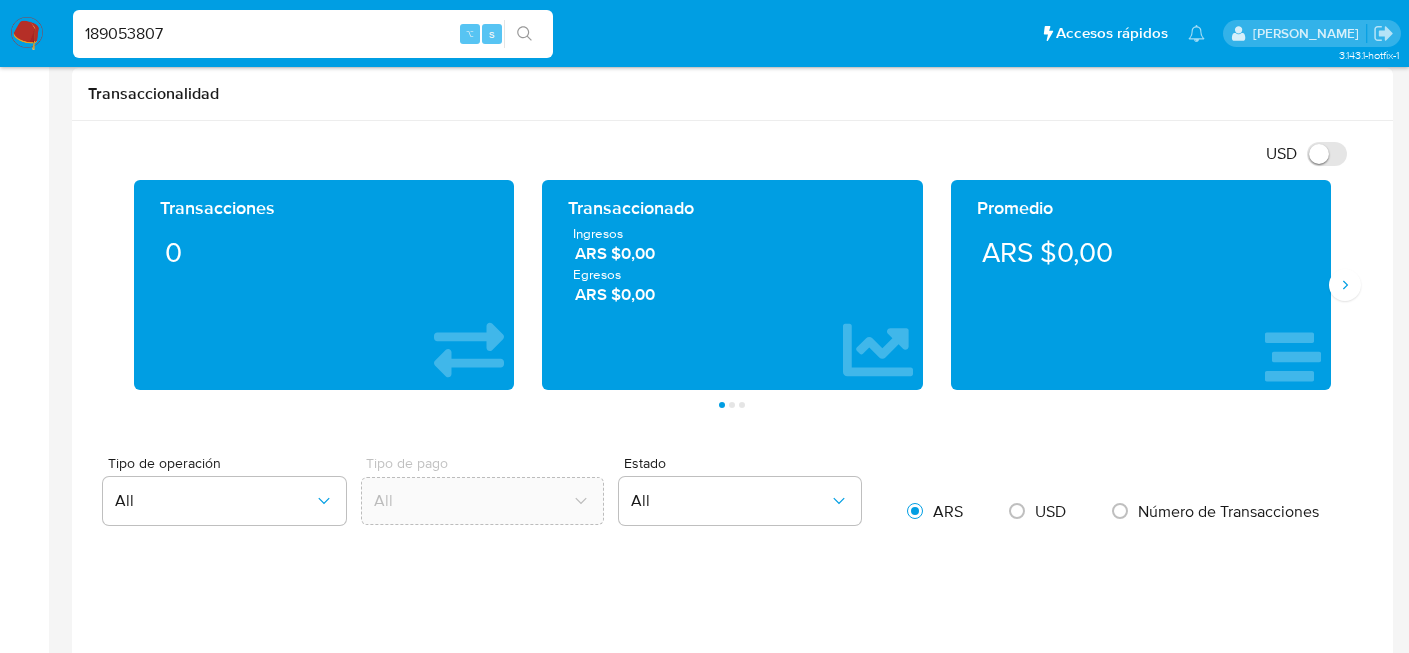 type on "189053807" 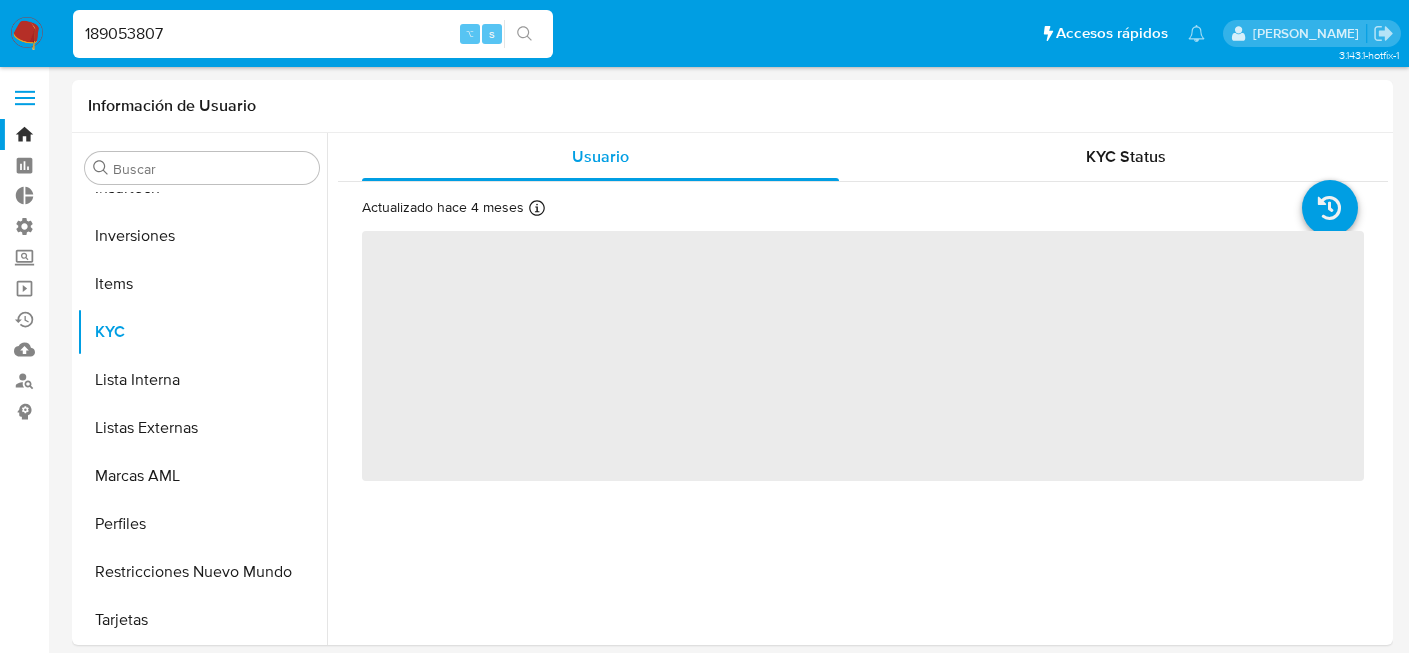 scroll, scrollTop: 893, scrollLeft: 0, axis: vertical 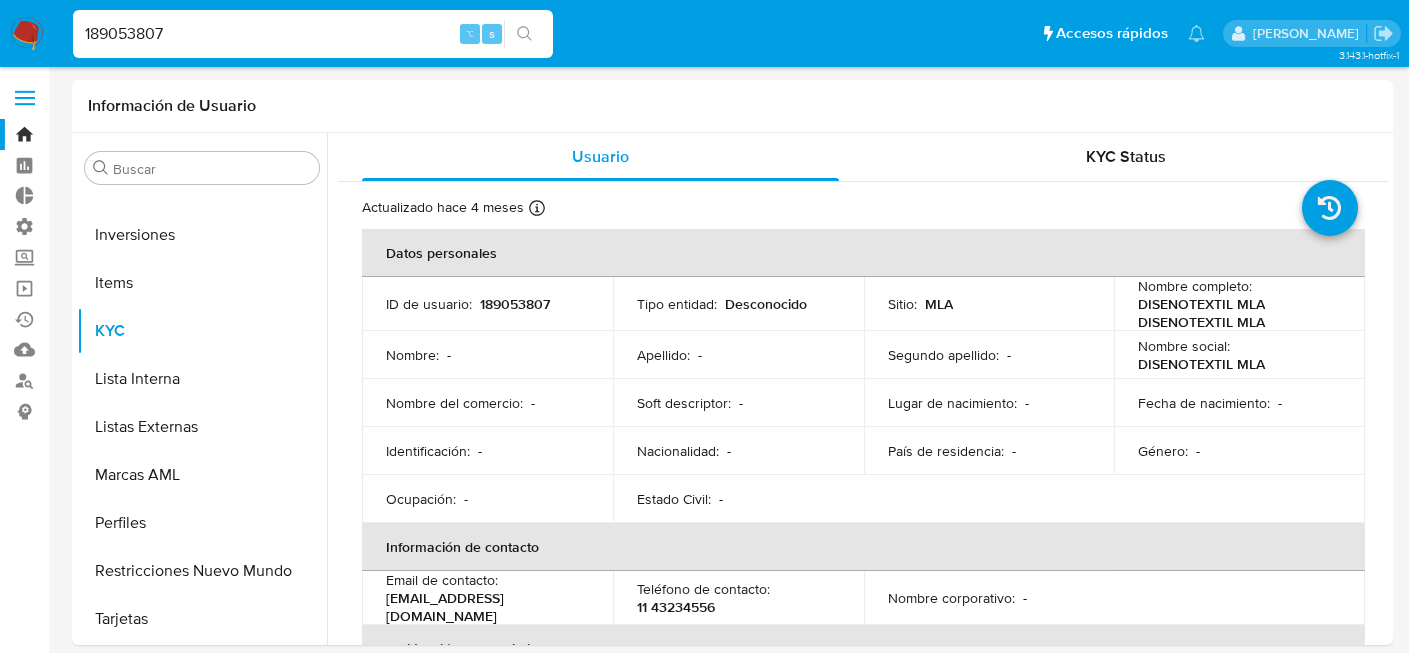 select on "10" 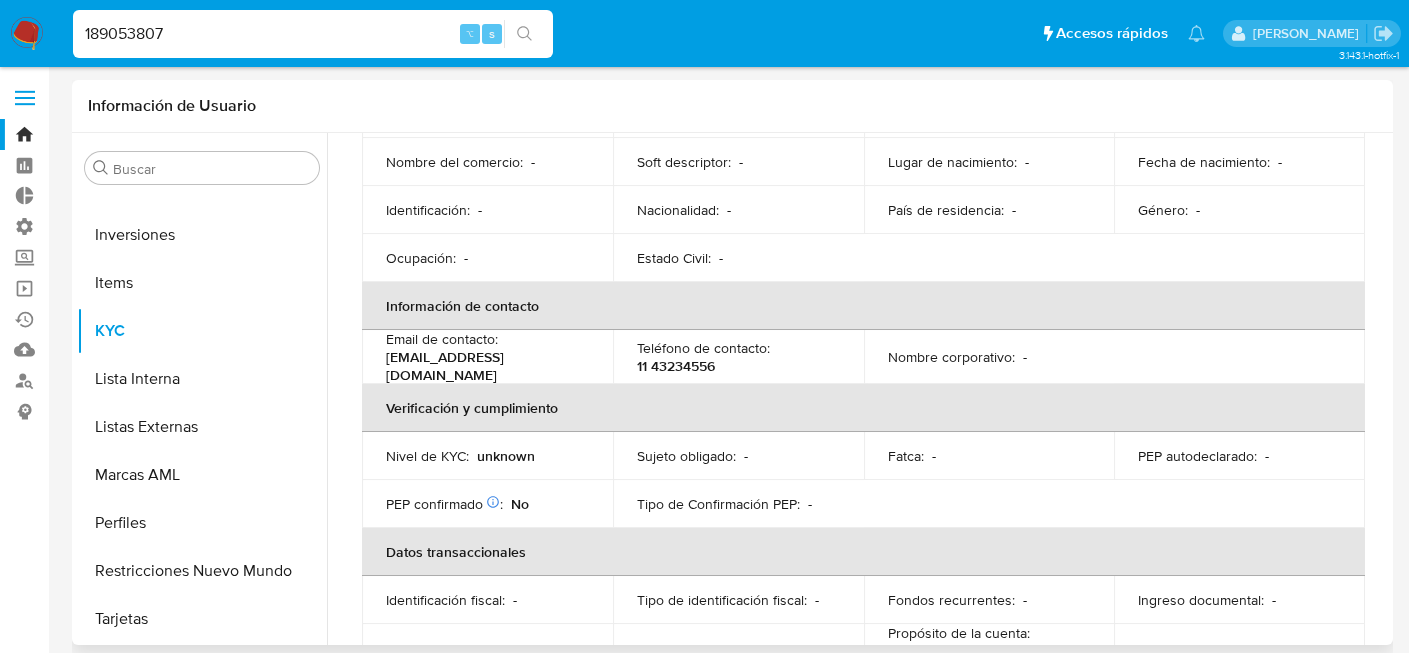 scroll, scrollTop: 348, scrollLeft: 0, axis: vertical 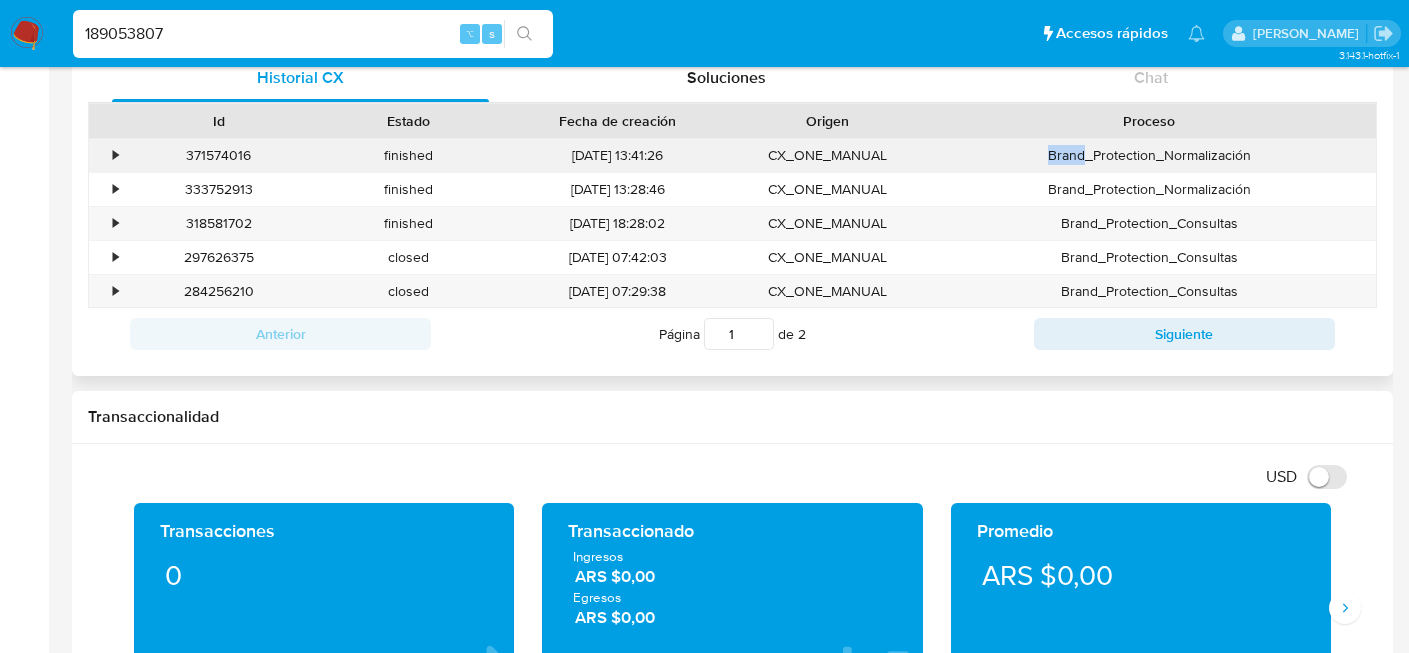 drag, startPoint x: 1085, startPoint y: 154, endPoint x: 1045, endPoint y: 150, distance: 40.1995 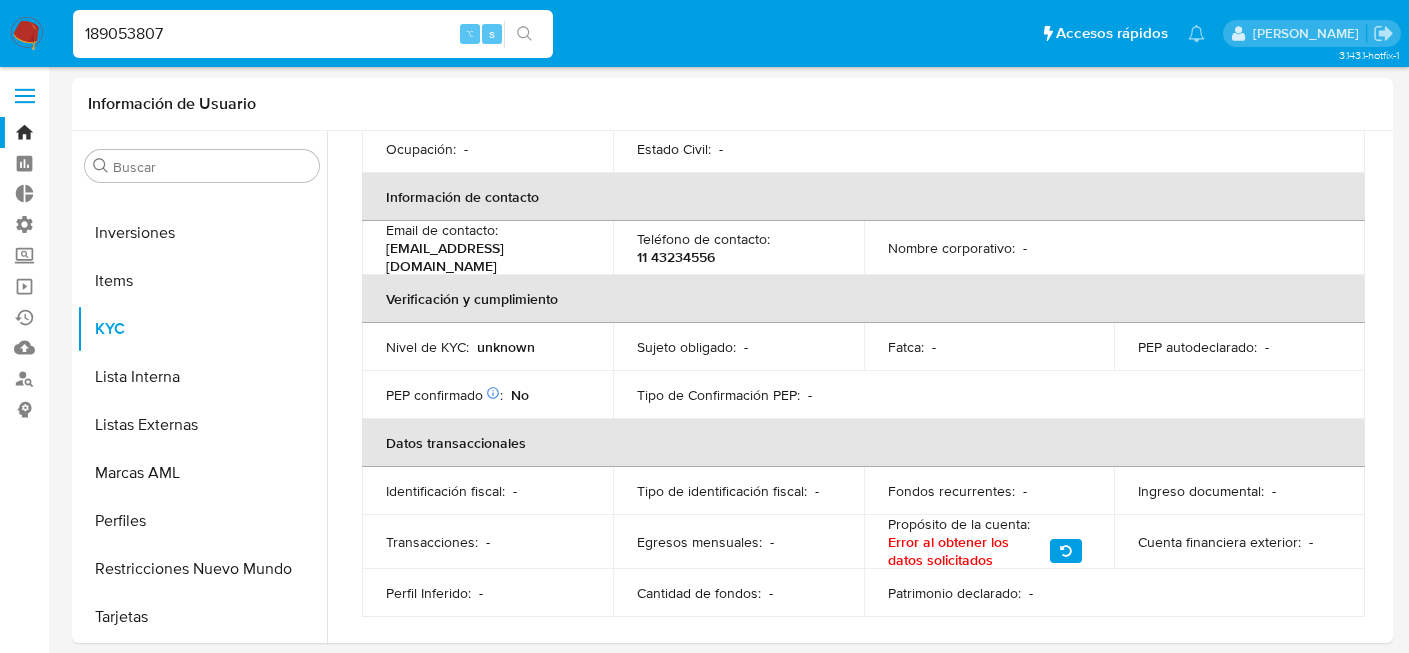 scroll, scrollTop: 0, scrollLeft: 0, axis: both 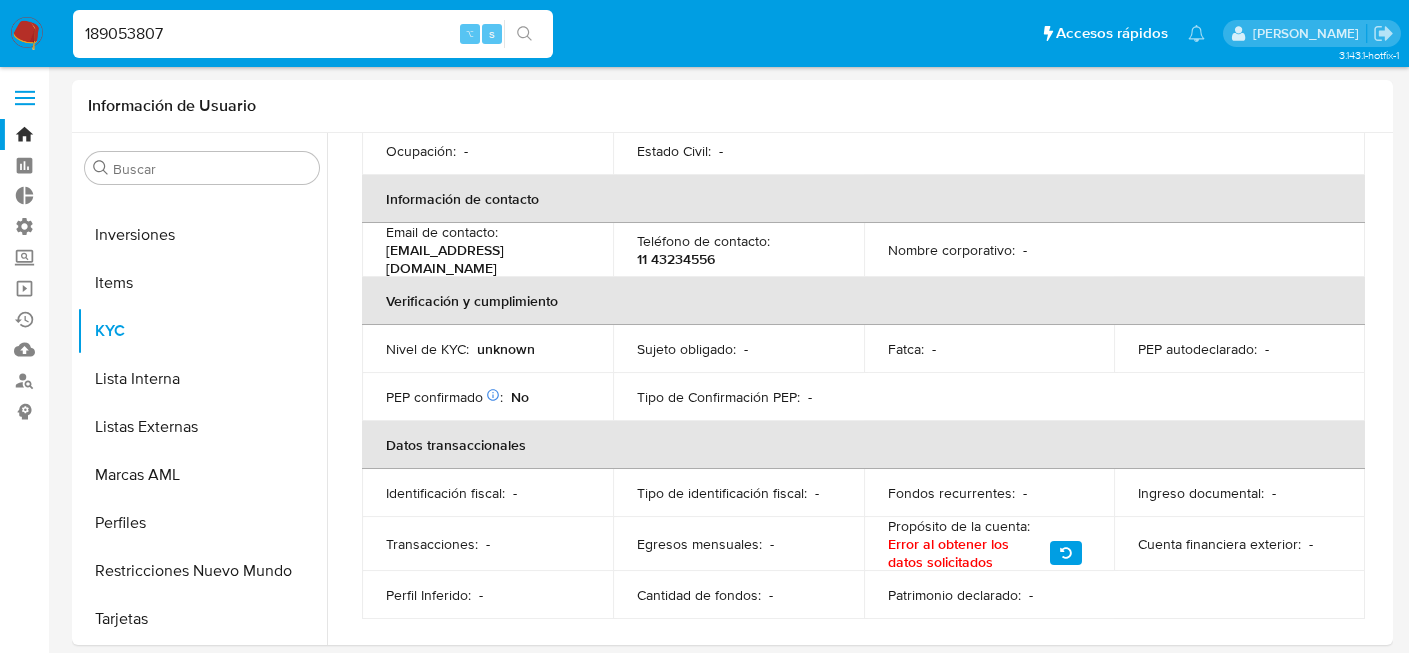 drag, startPoint x: 222, startPoint y: 43, endPoint x: 64, endPoint y: 30, distance: 158.5339 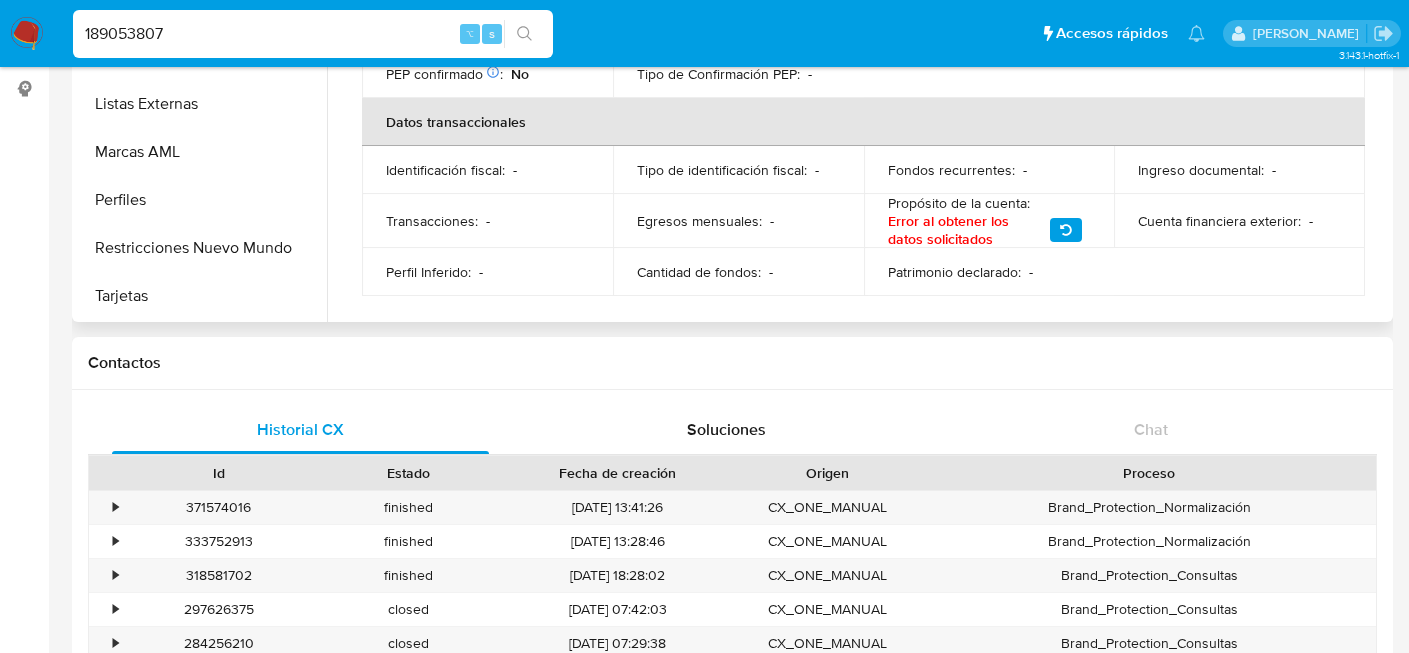 scroll, scrollTop: 0, scrollLeft: 0, axis: both 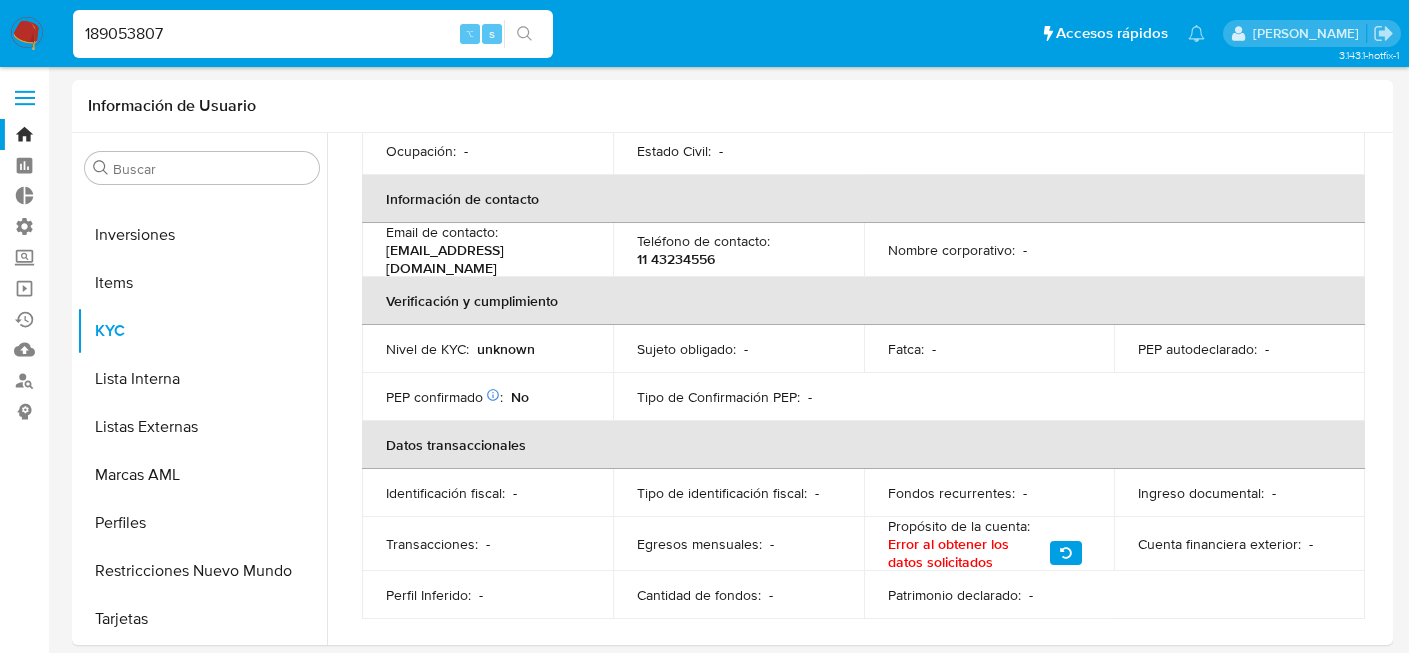 paste on "6284004" 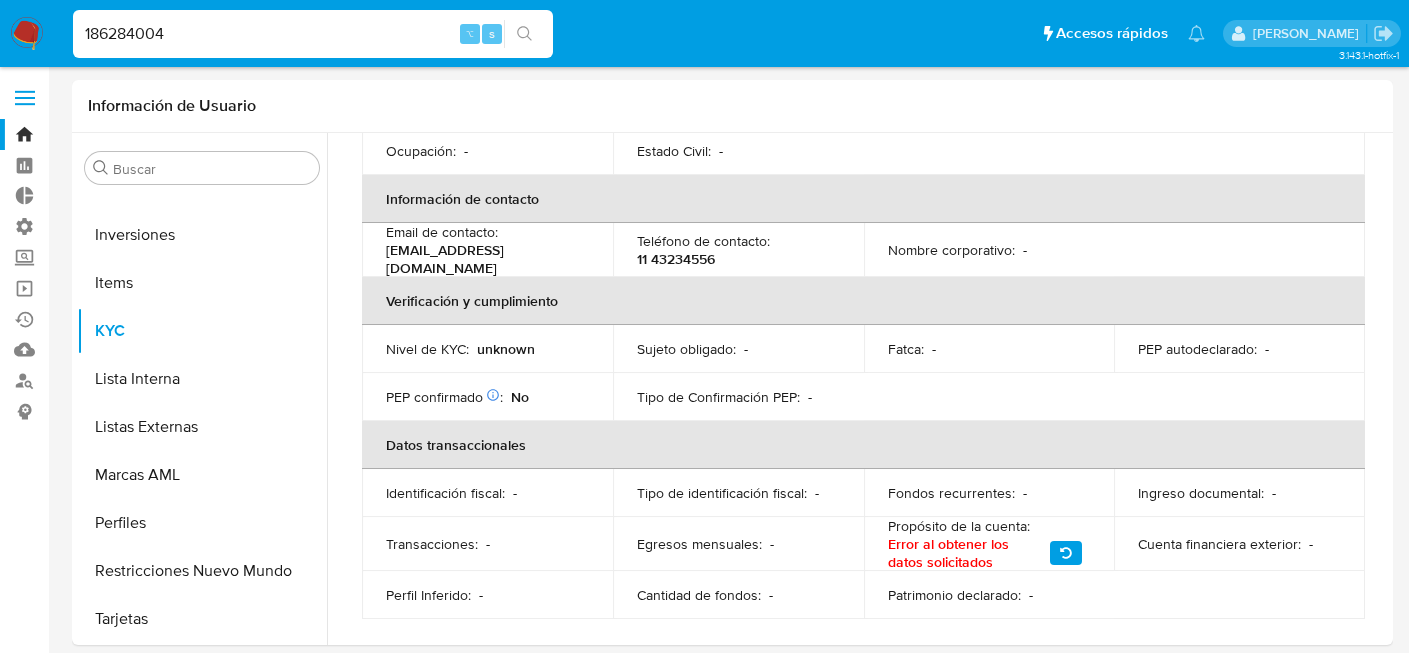 type on "186284004" 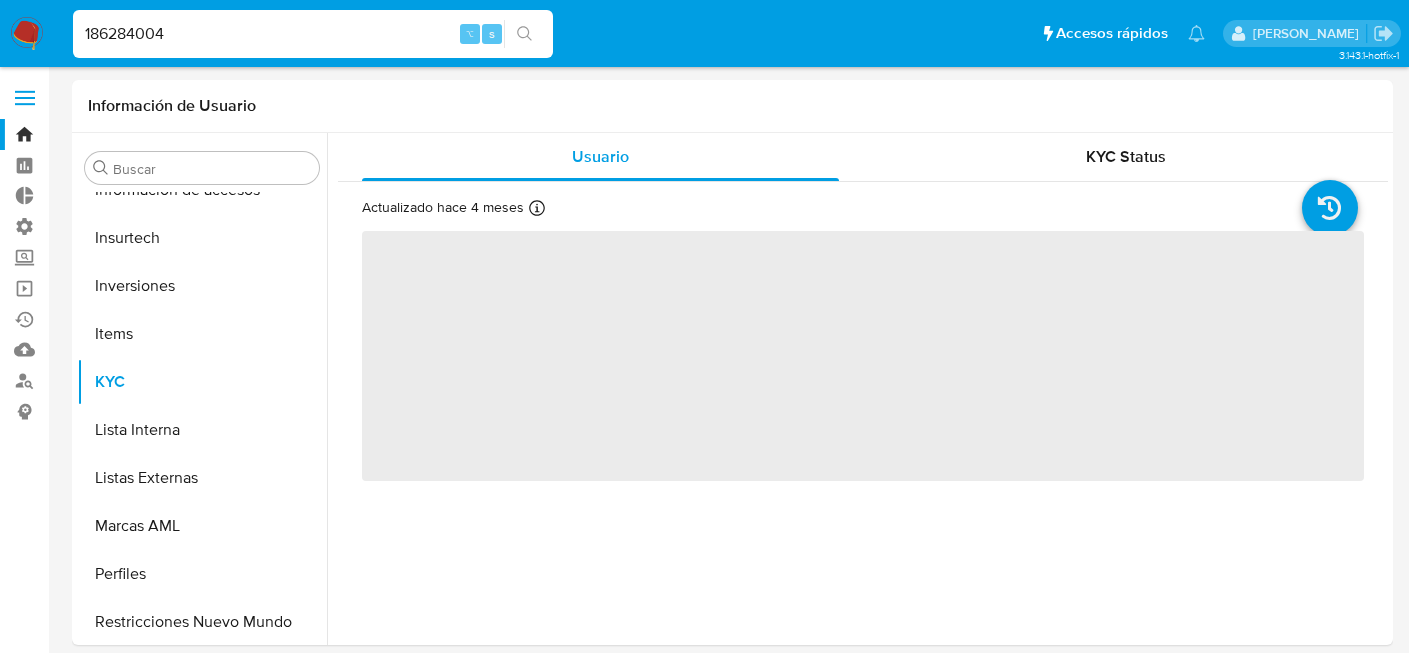 scroll, scrollTop: 893, scrollLeft: 0, axis: vertical 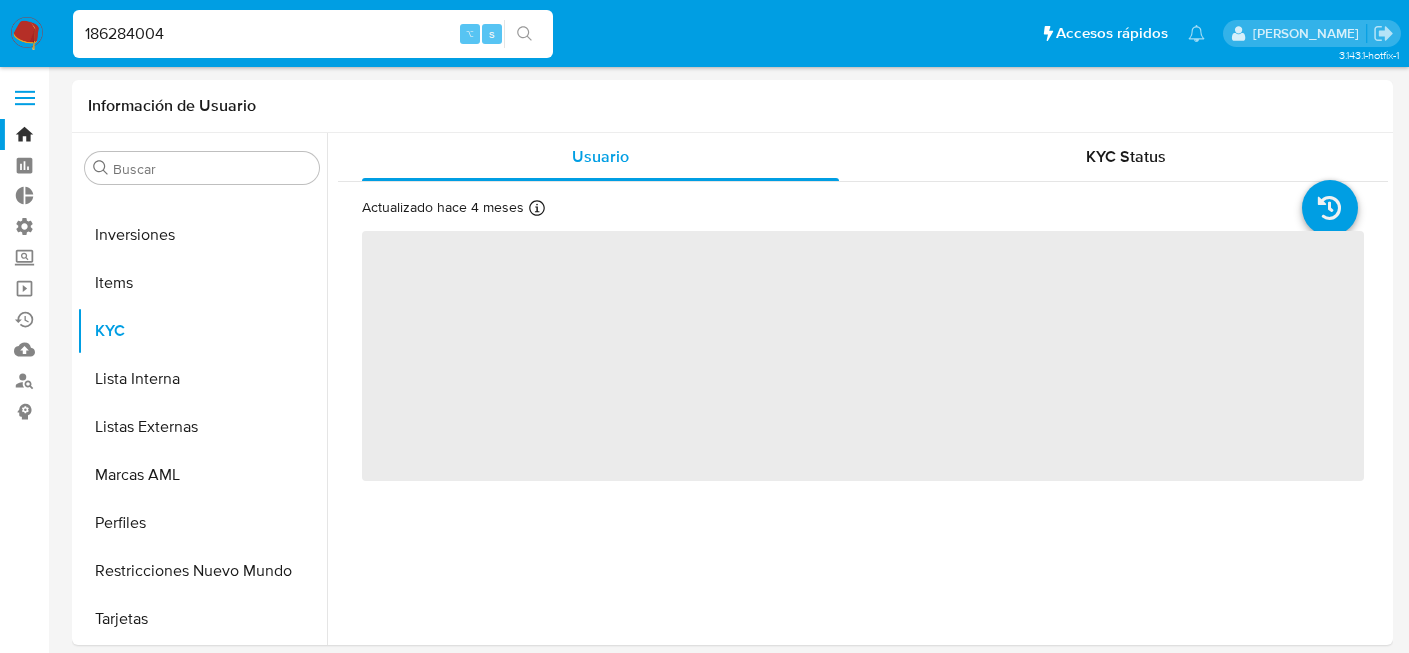 select on "10" 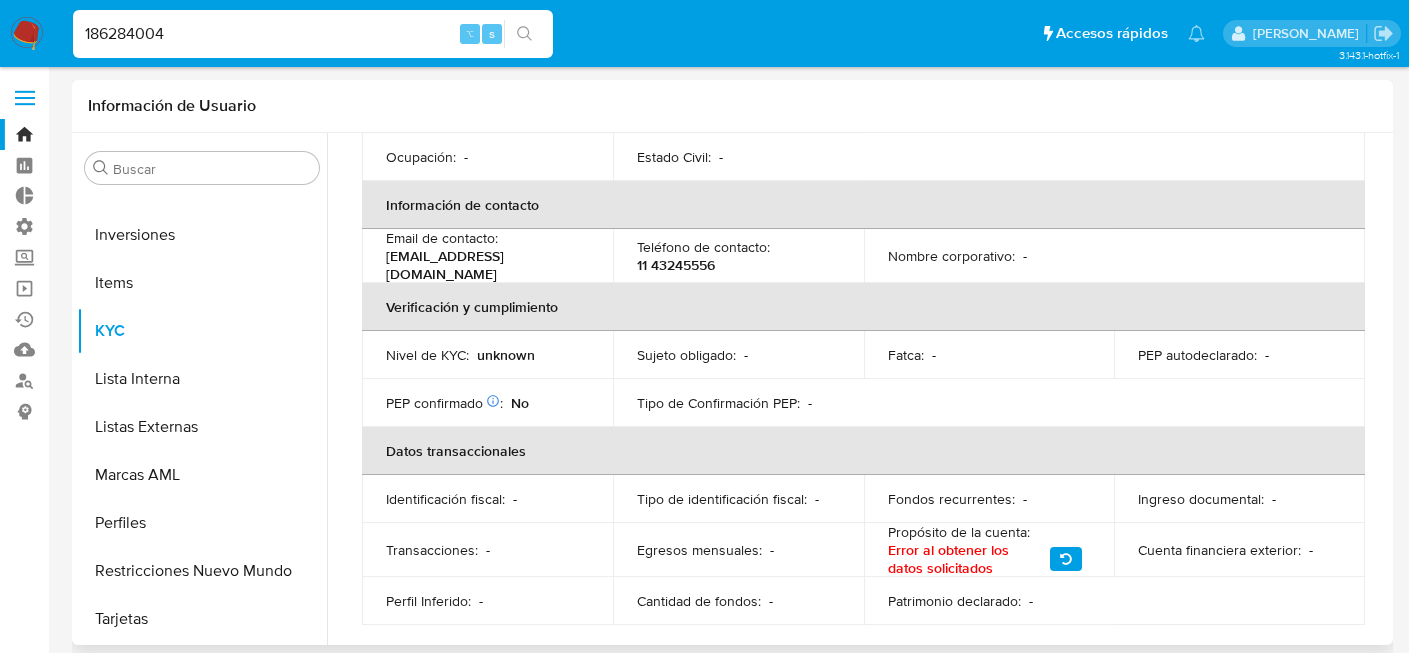 scroll, scrollTop: 342, scrollLeft: 0, axis: vertical 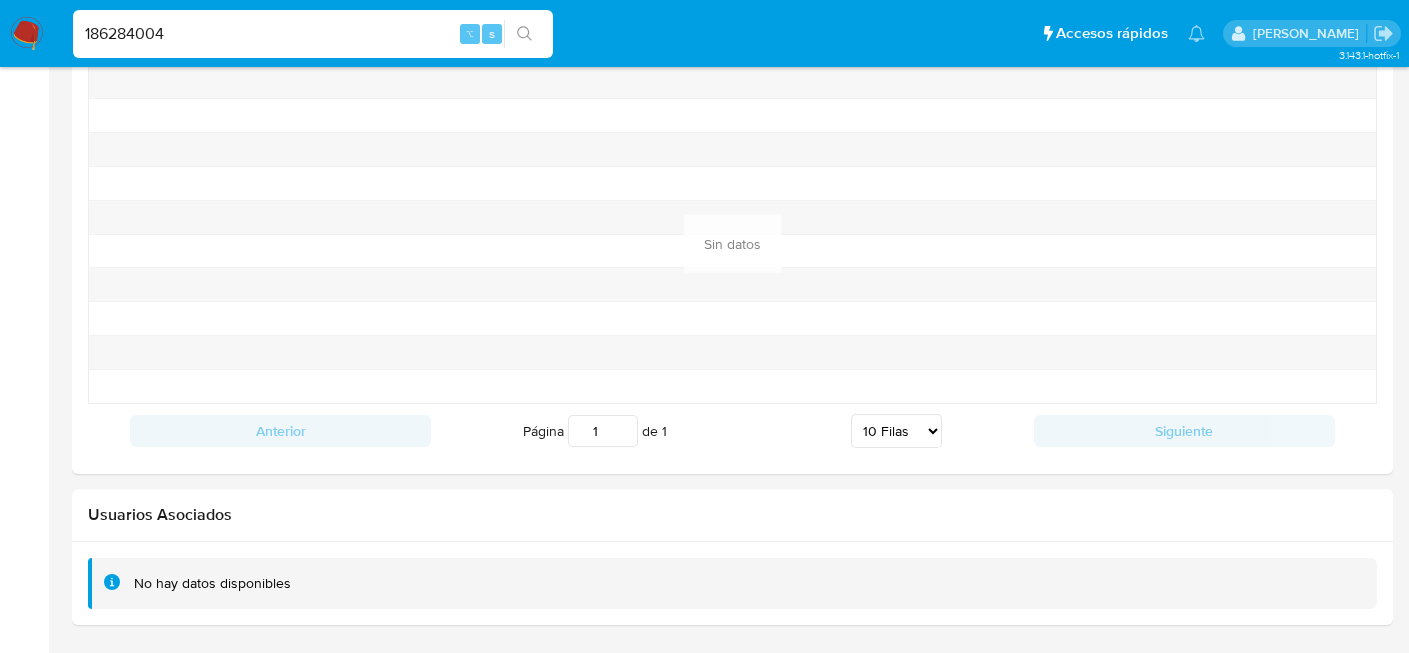 drag, startPoint x: 198, startPoint y: 37, endPoint x: 19, endPoint y: 25, distance: 179.40178 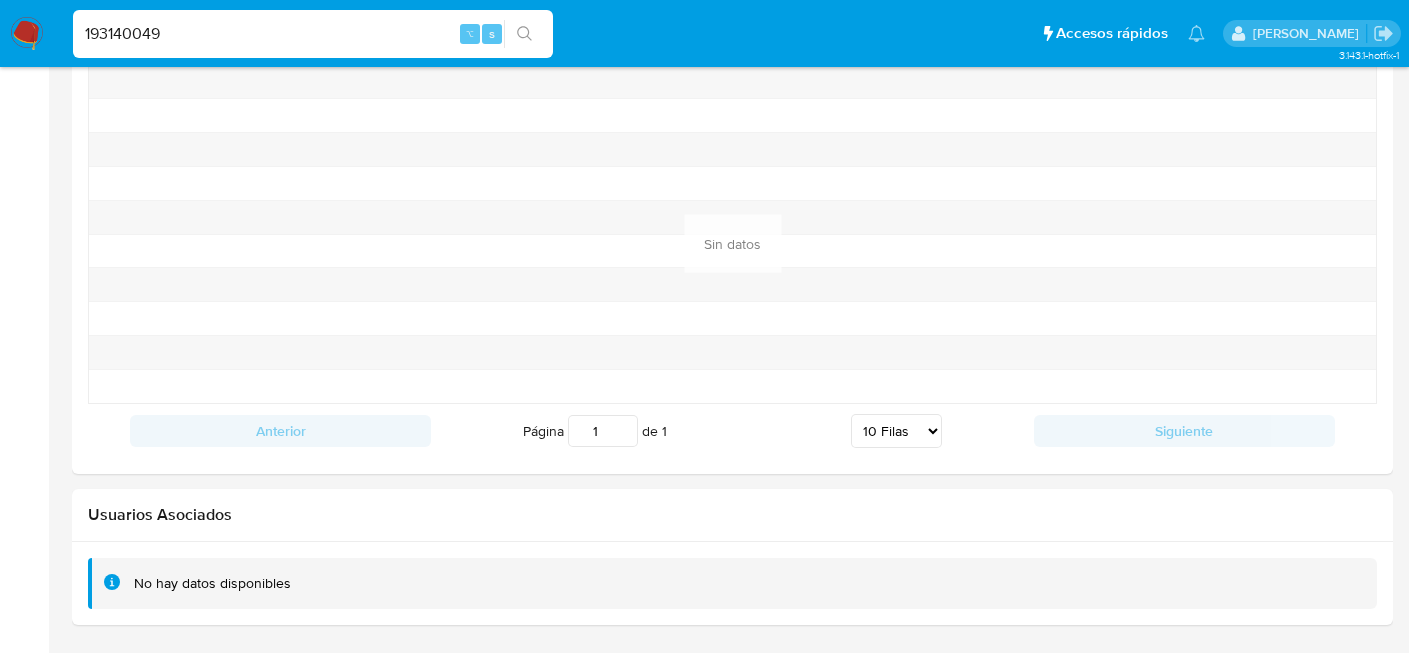type on "193140049" 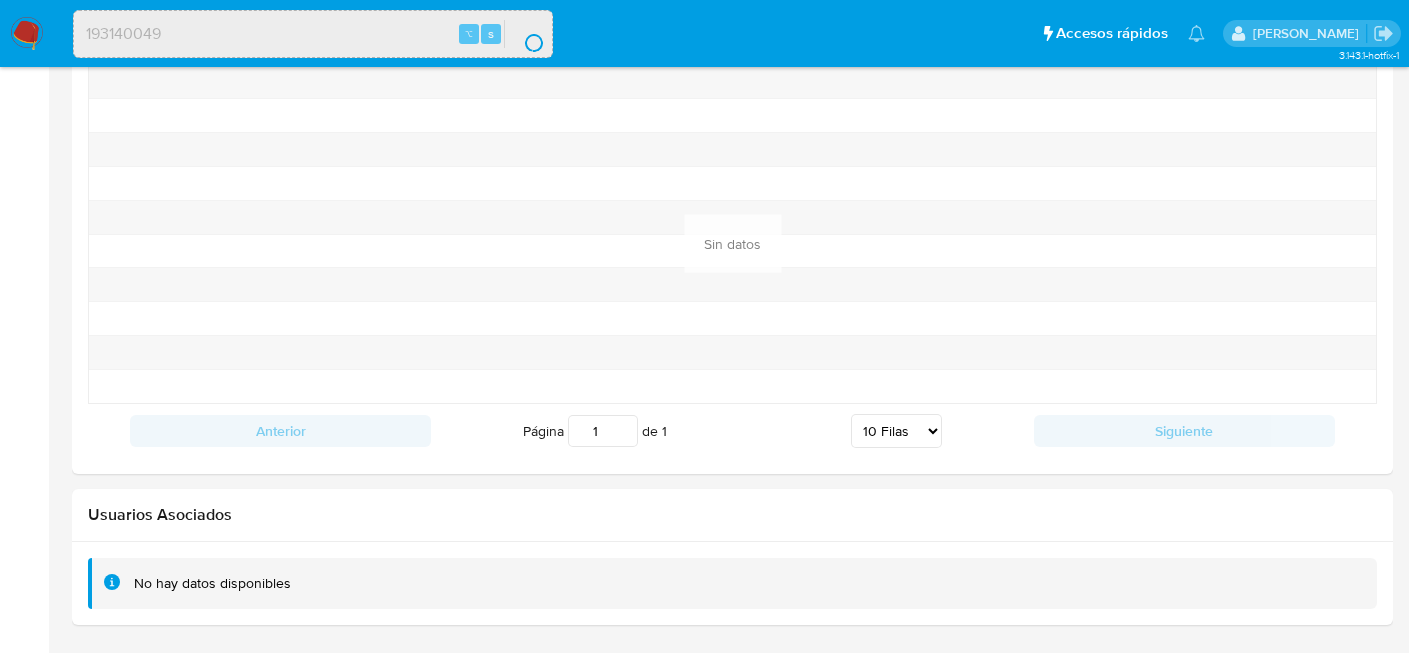 scroll, scrollTop: 0, scrollLeft: 0, axis: both 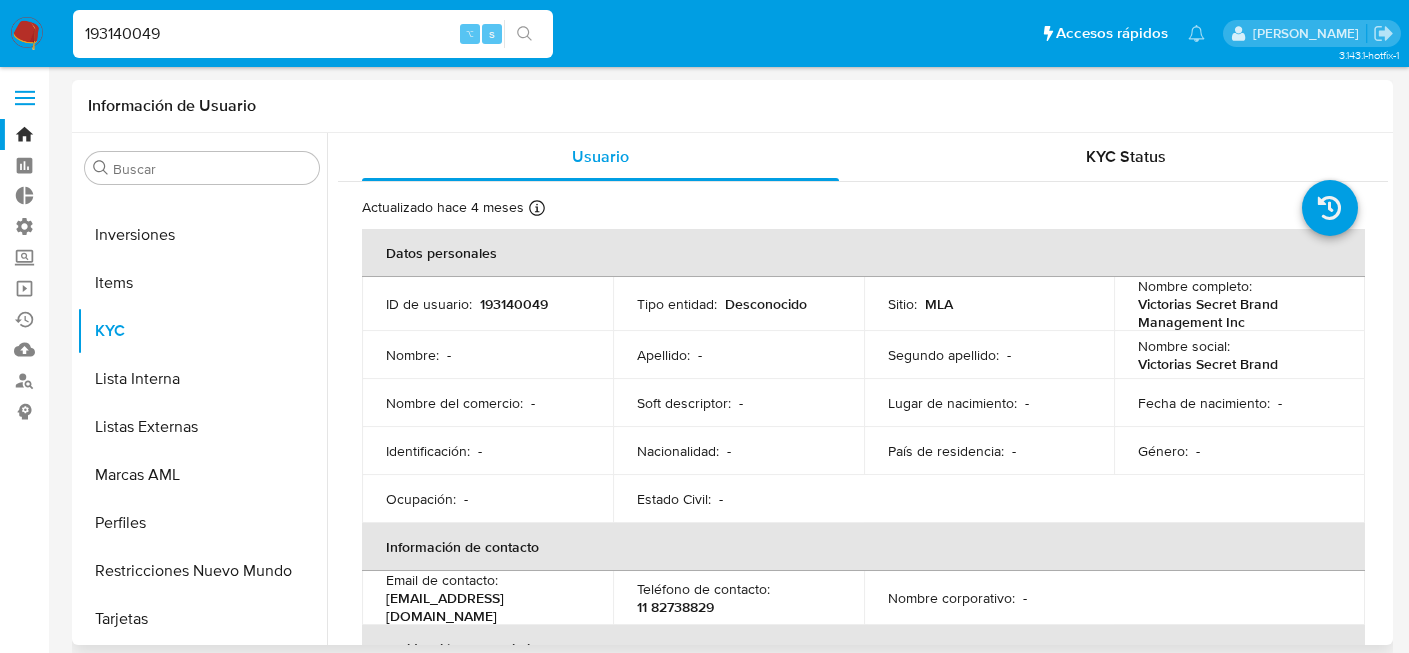 select on "10" 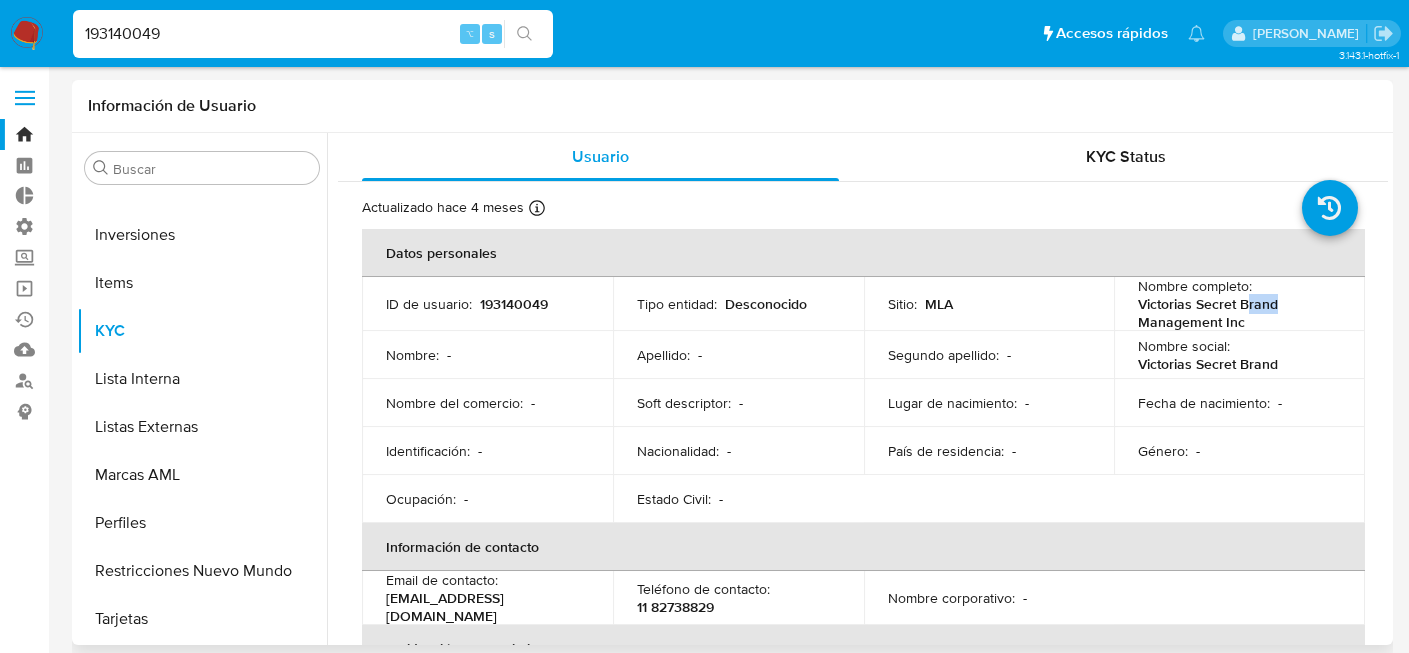 drag, startPoint x: 1240, startPoint y: 299, endPoint x: 1283, endPoint y: 300, distance: 43.011627 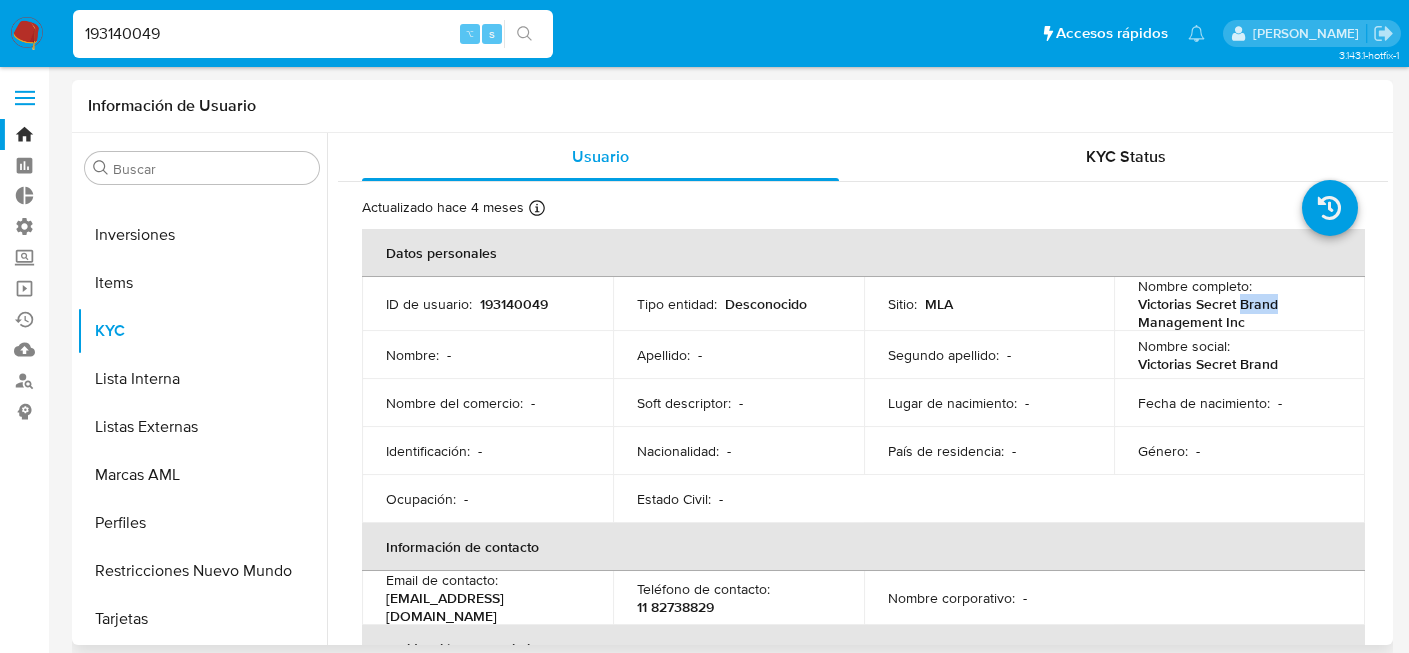 drag, startPoint x: 1273, startPoint y: 303, endPoint x: 1232, endPoint y: 303, distance: 41 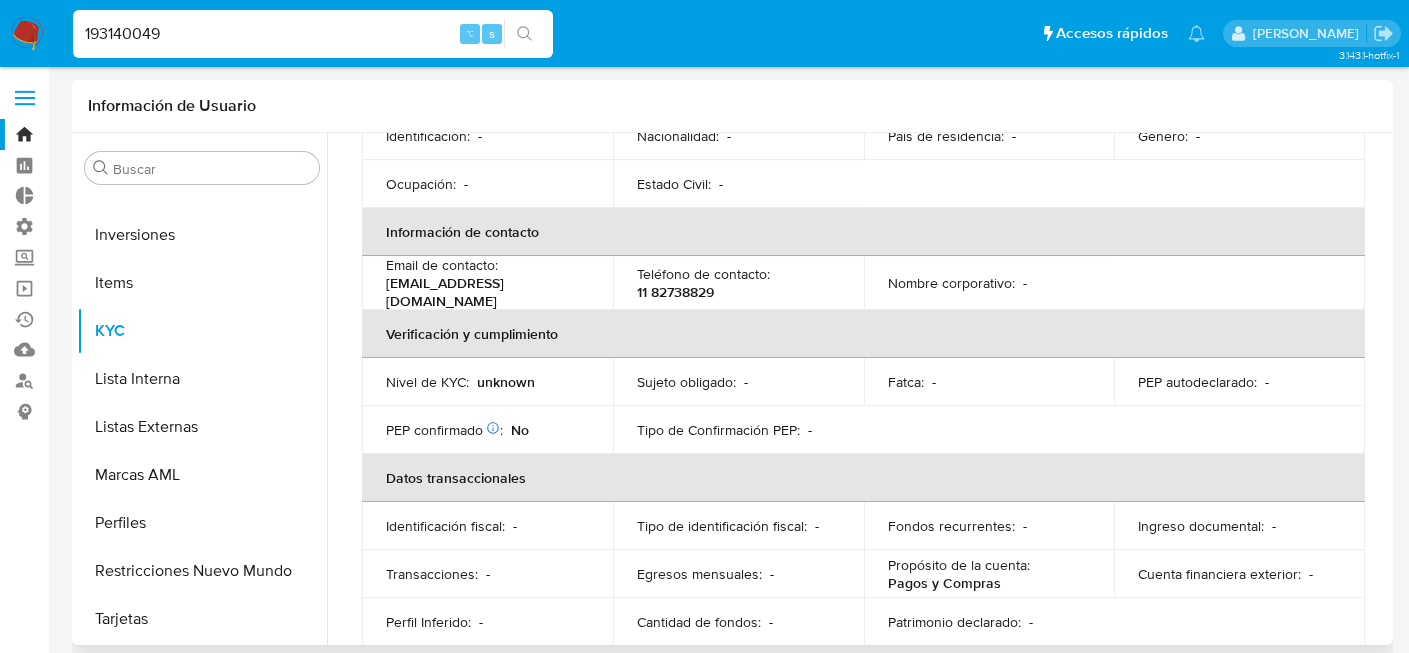scroll, scrollTop: 342, scrollLeft: 0, axis: vertical 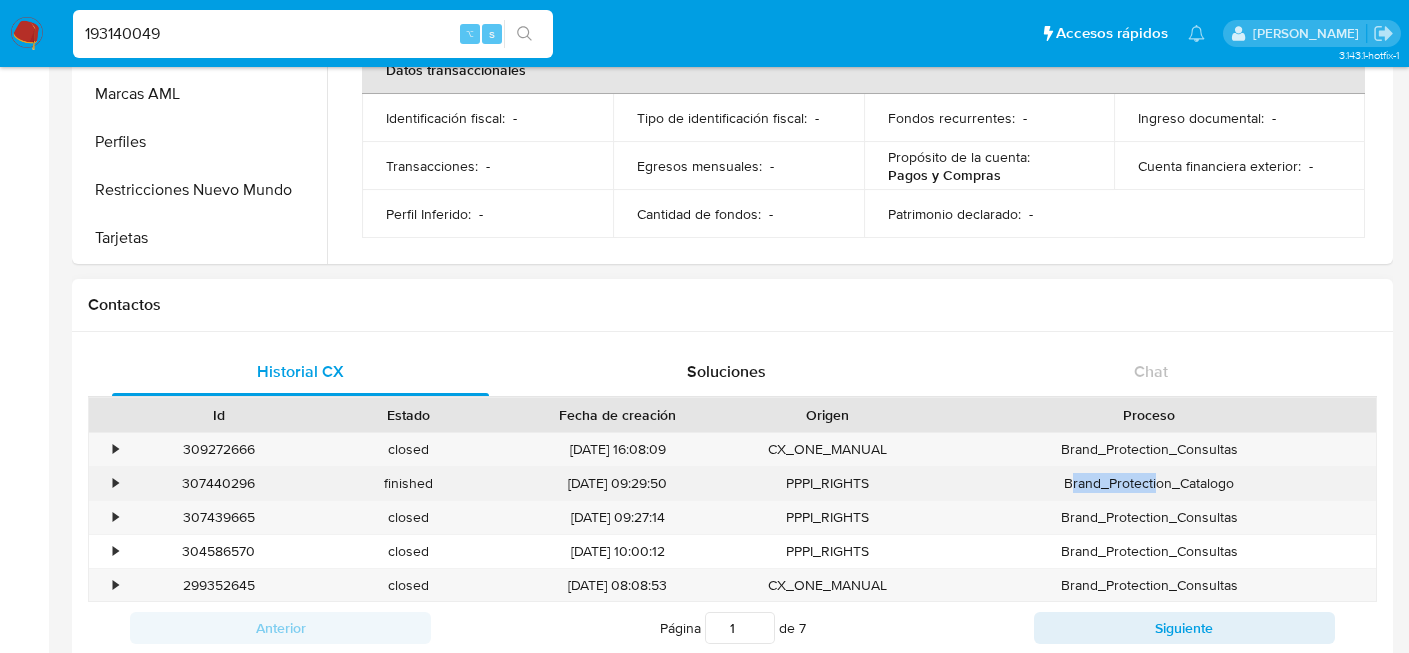 drag, startPoint x: 1068, startPoint y: 483, endPoint x: 1108, endPoint y: 481, distance: 40.04997 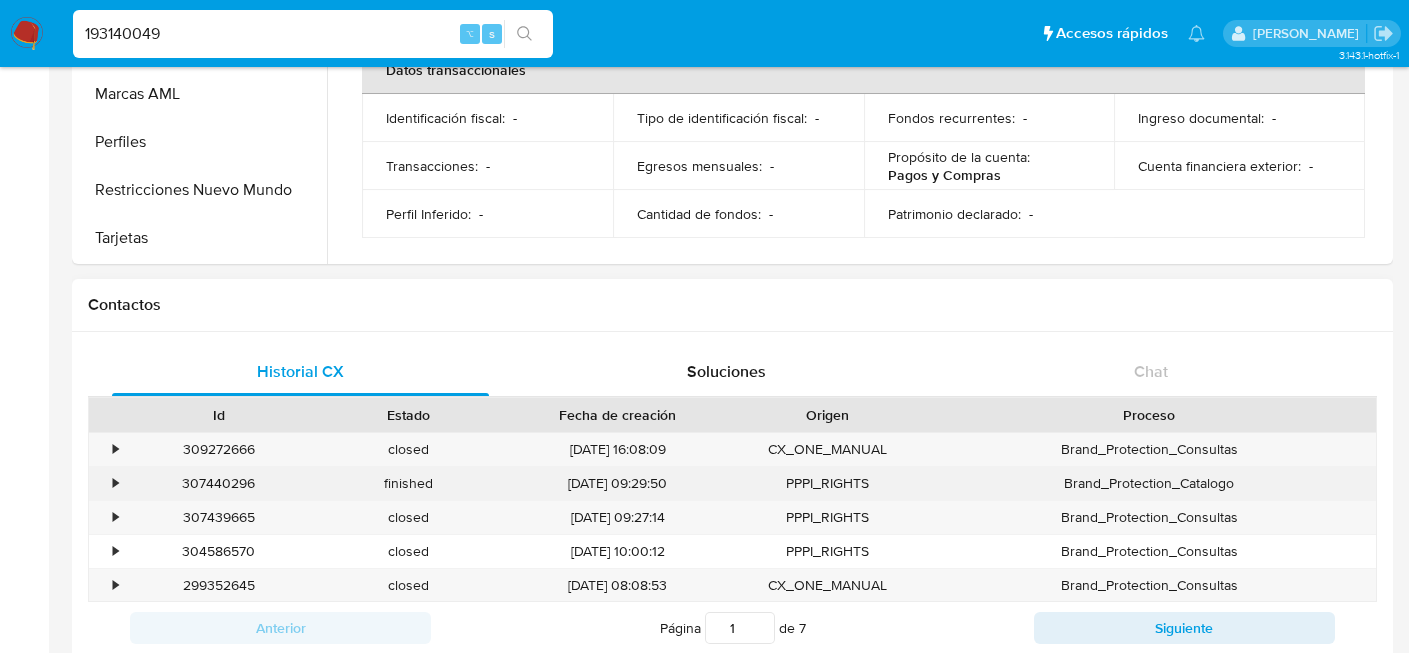 click on "Brand_Protection_Catalogo" at bounding box center (1149, 483) 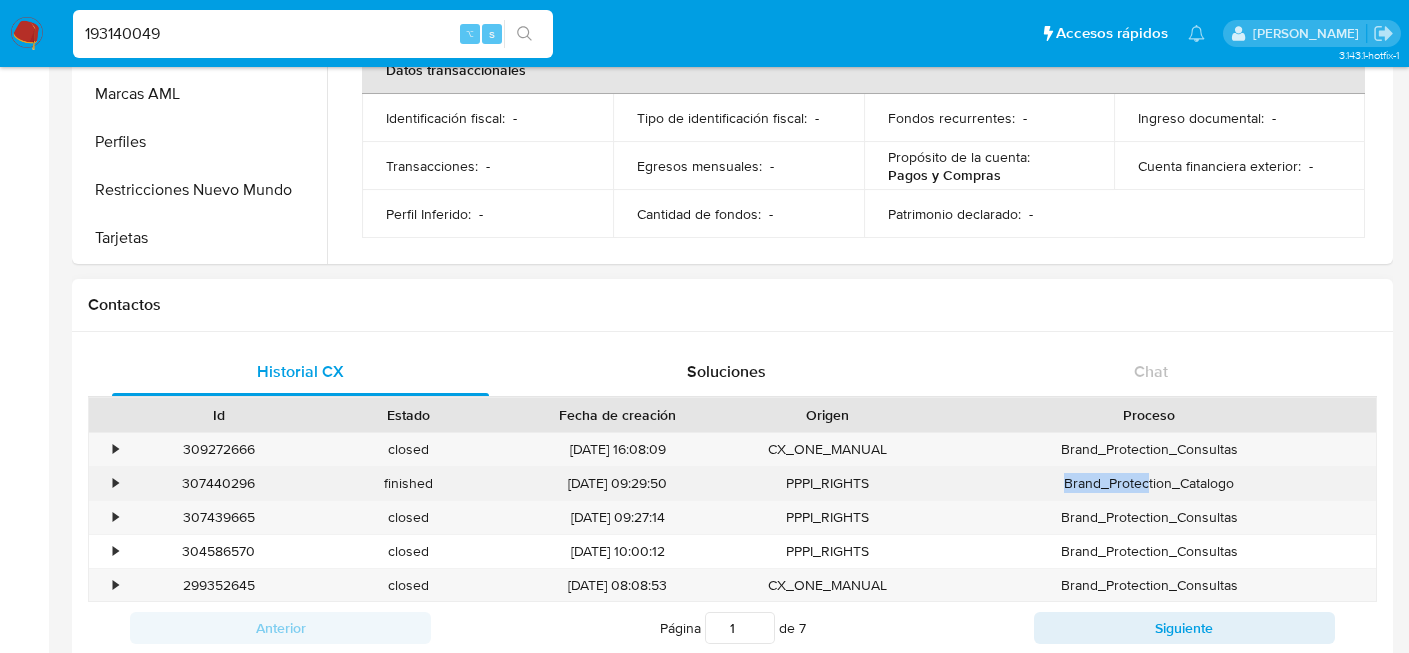 drag, startPoint x: 1055, startPoint y: 482, endPoint x: 1145, endPoint y: 480, distance: 90.02222 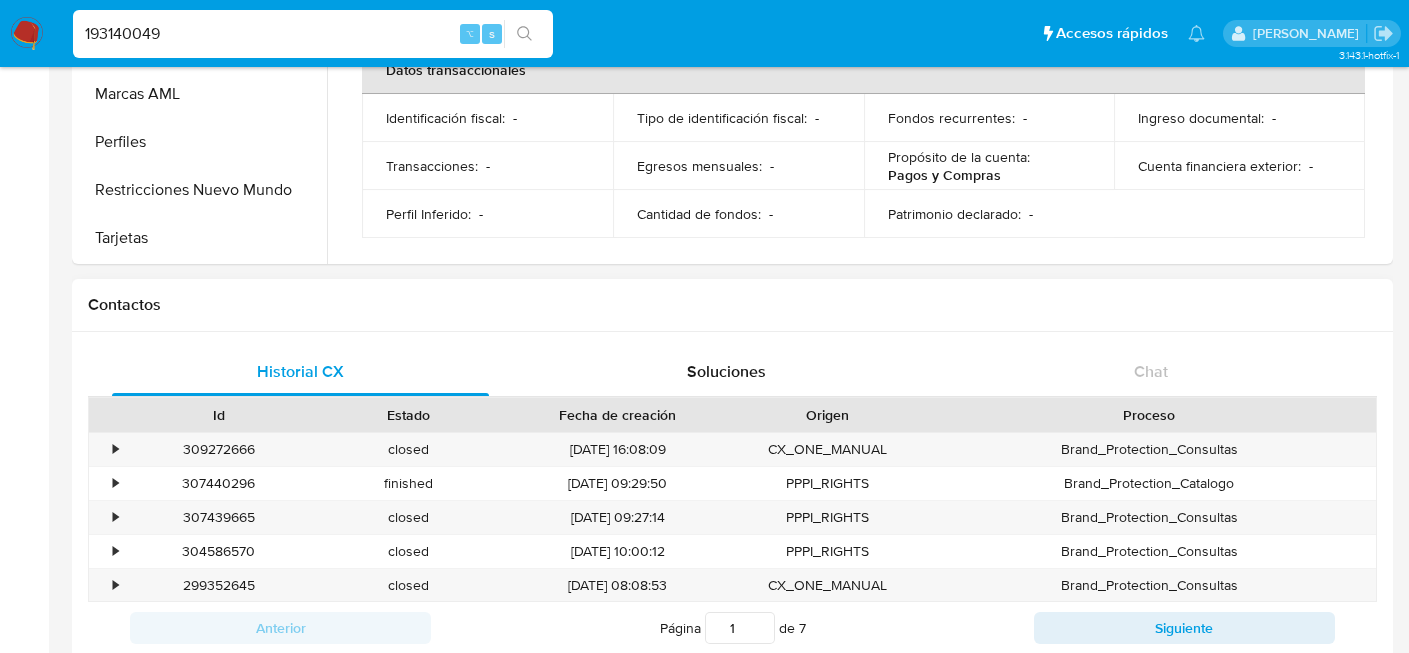 click on "Contactos" at bounding box center [732, 305] 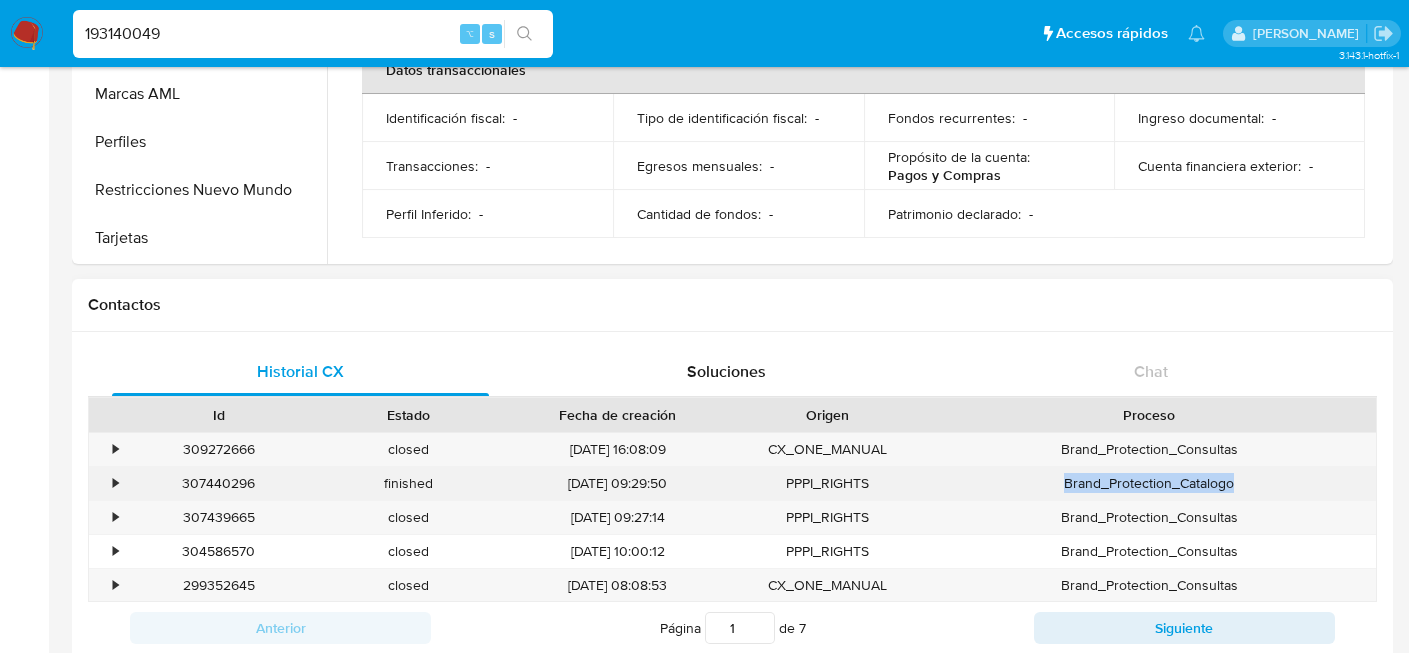 drag, startPoint x: 1067, startPoint y: 483, endPoint x: 1261, endPoint y: 485, distance: 194.01031 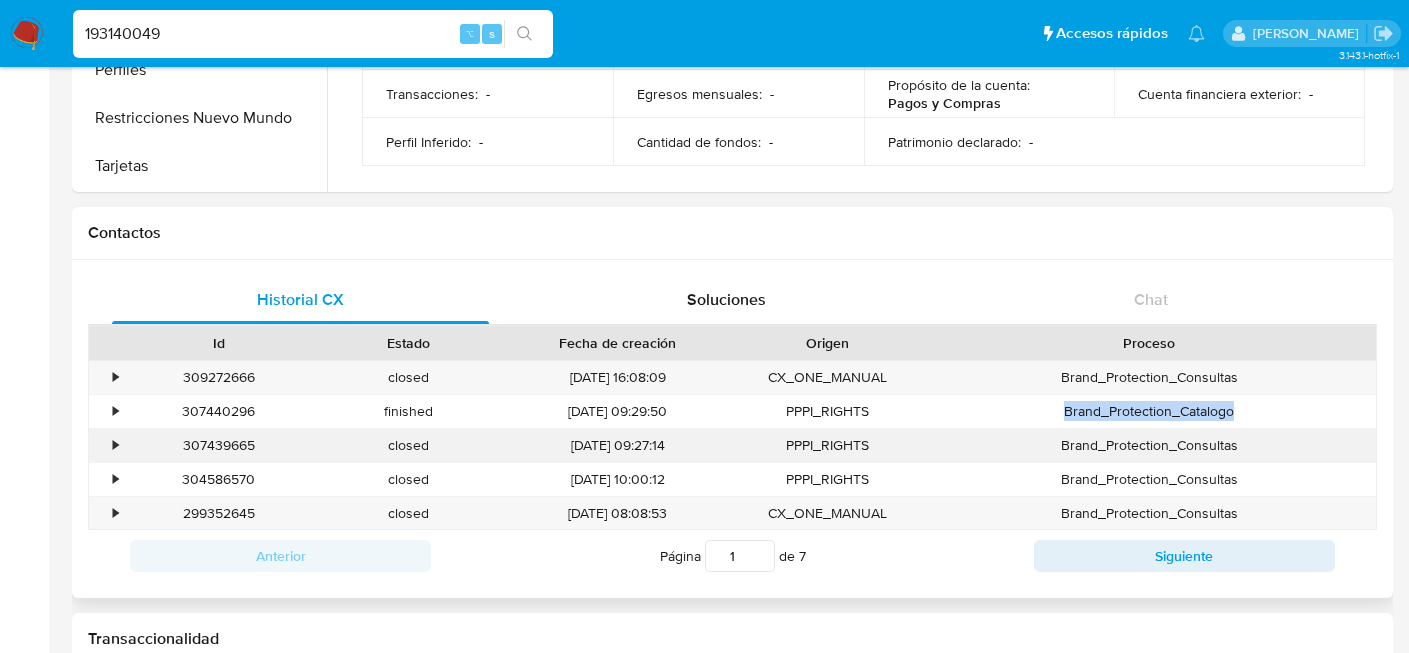 scroll, scrollTop: 490, scrollLeft: 0, axis: vertical 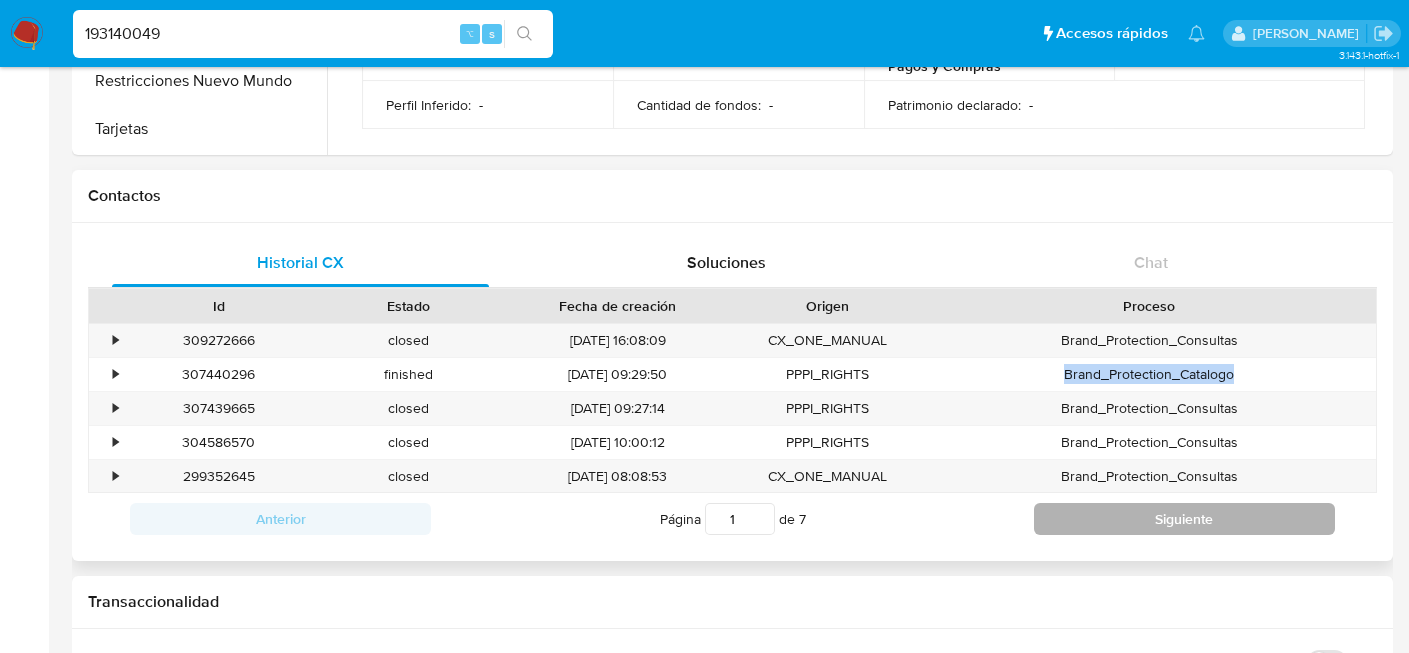 click on "Siguiente" at bounding box center [1184, 519] 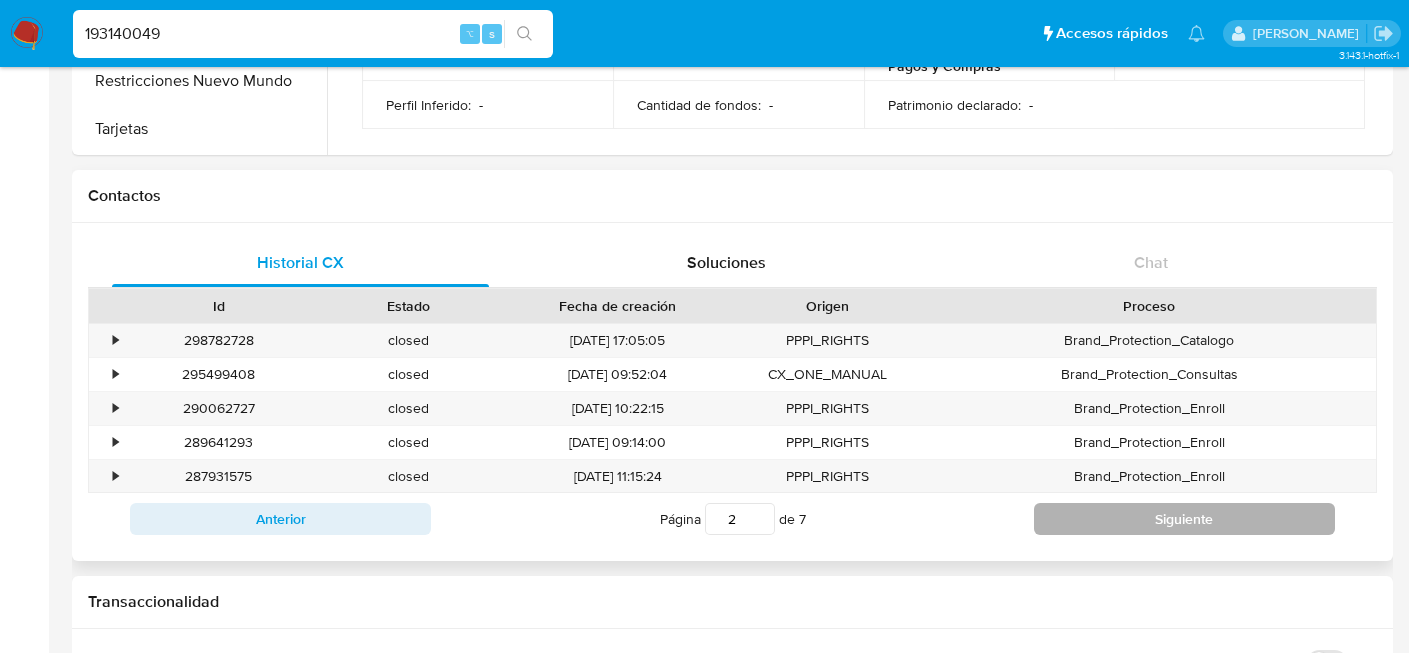click on "Siguiente" at bounding box center (1184, 519) 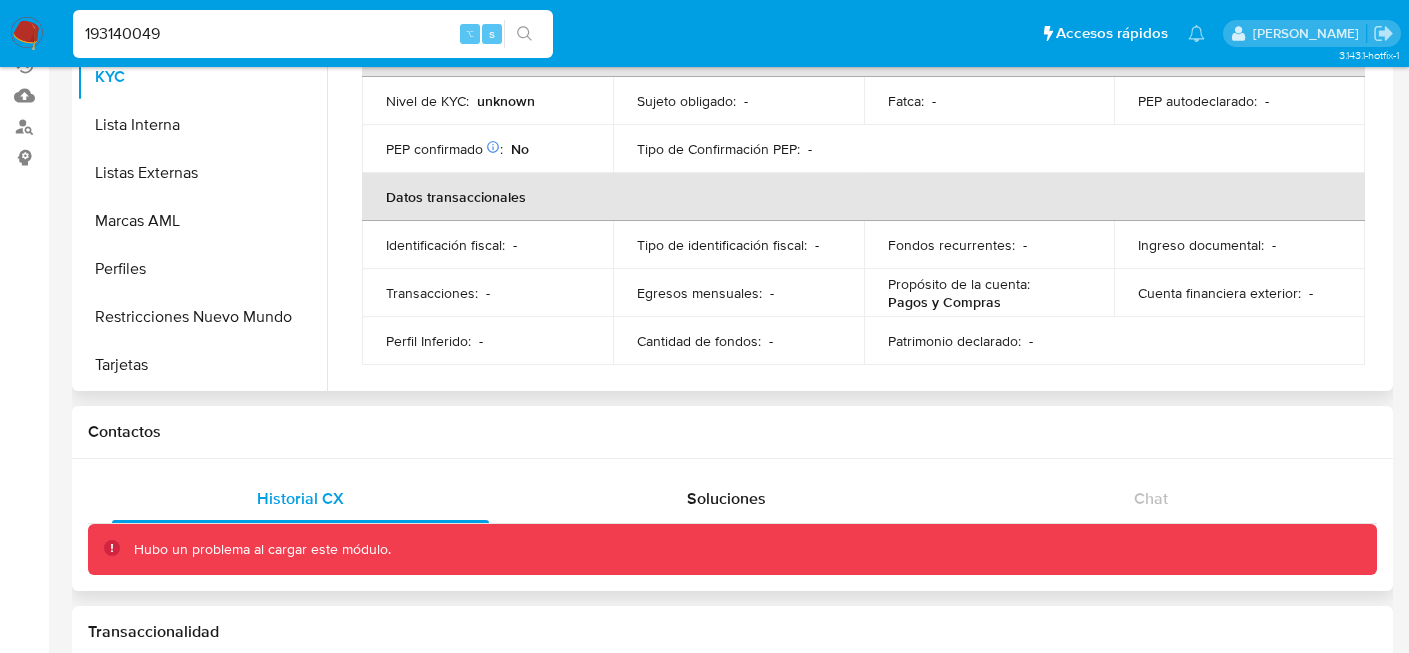 scroll, scrollTop: 147, scrollLeft: 0, axis: vertical 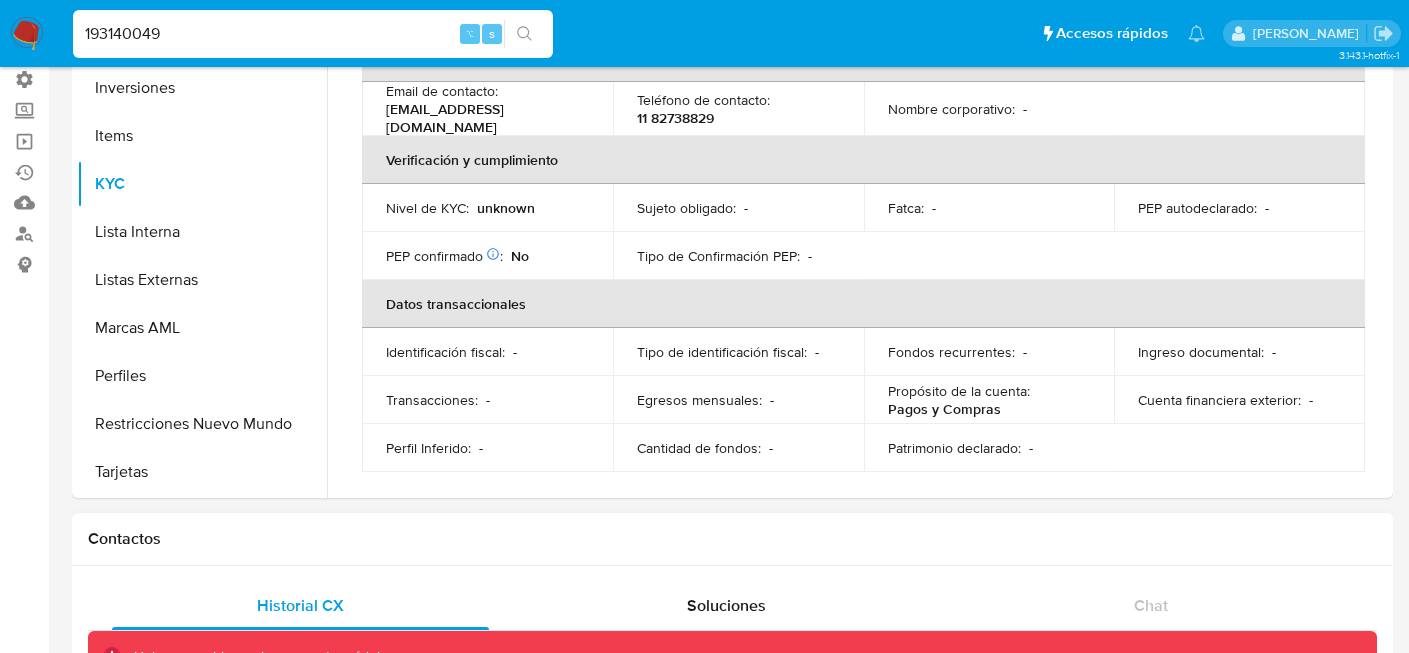 click on "193140049 ⌥ s" at bounding box center [313, 34] 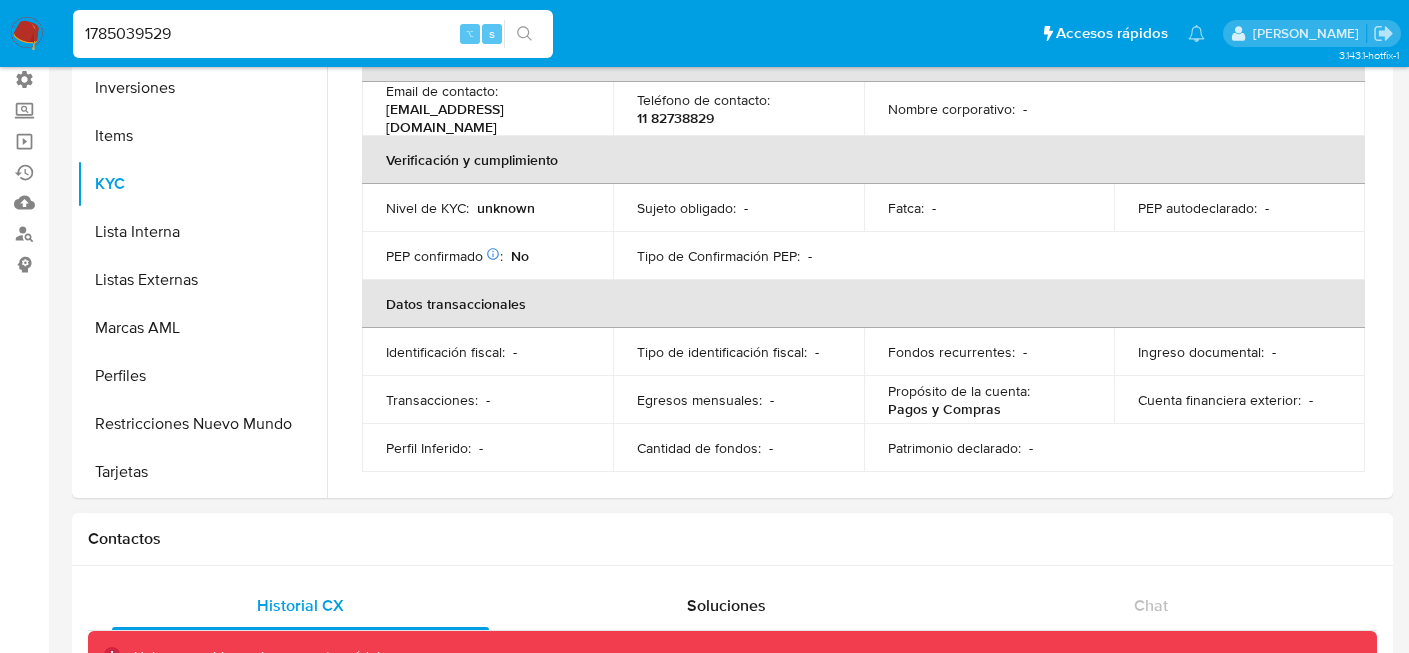 type on "1785039529" 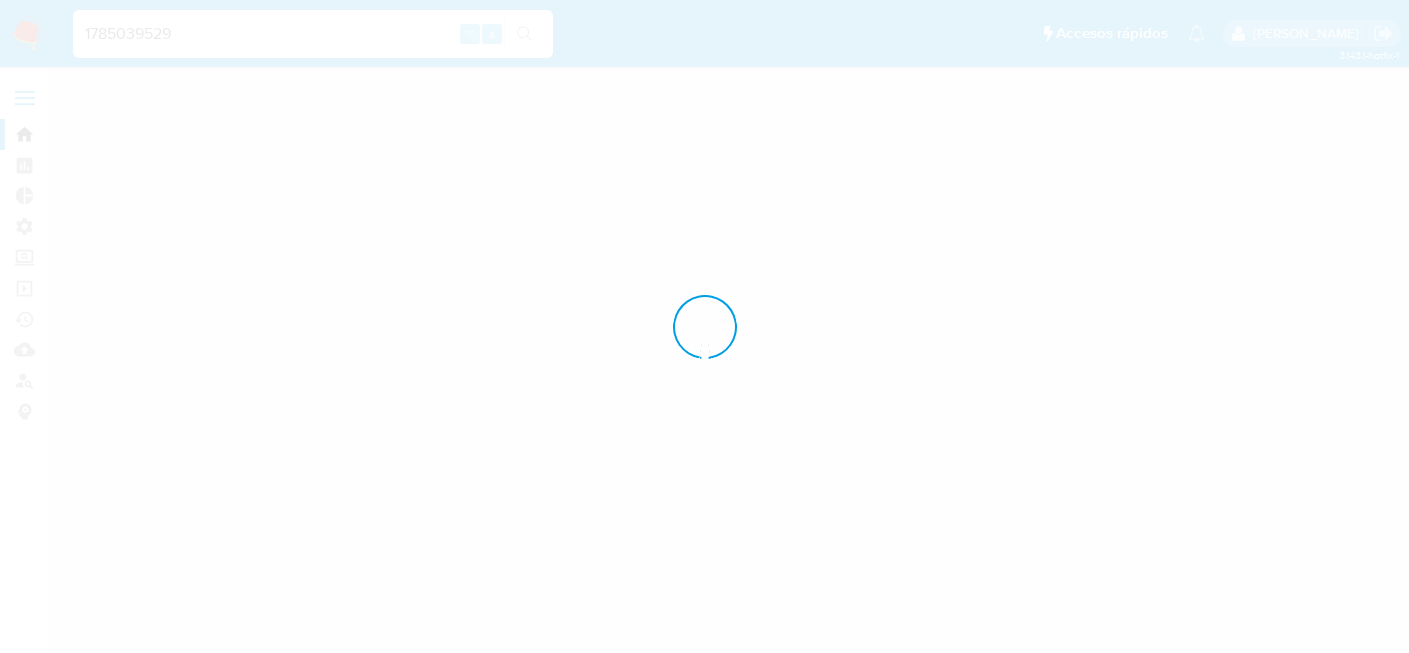 scroll, scrollTop: 0, scrollLeft: 0, axis: both 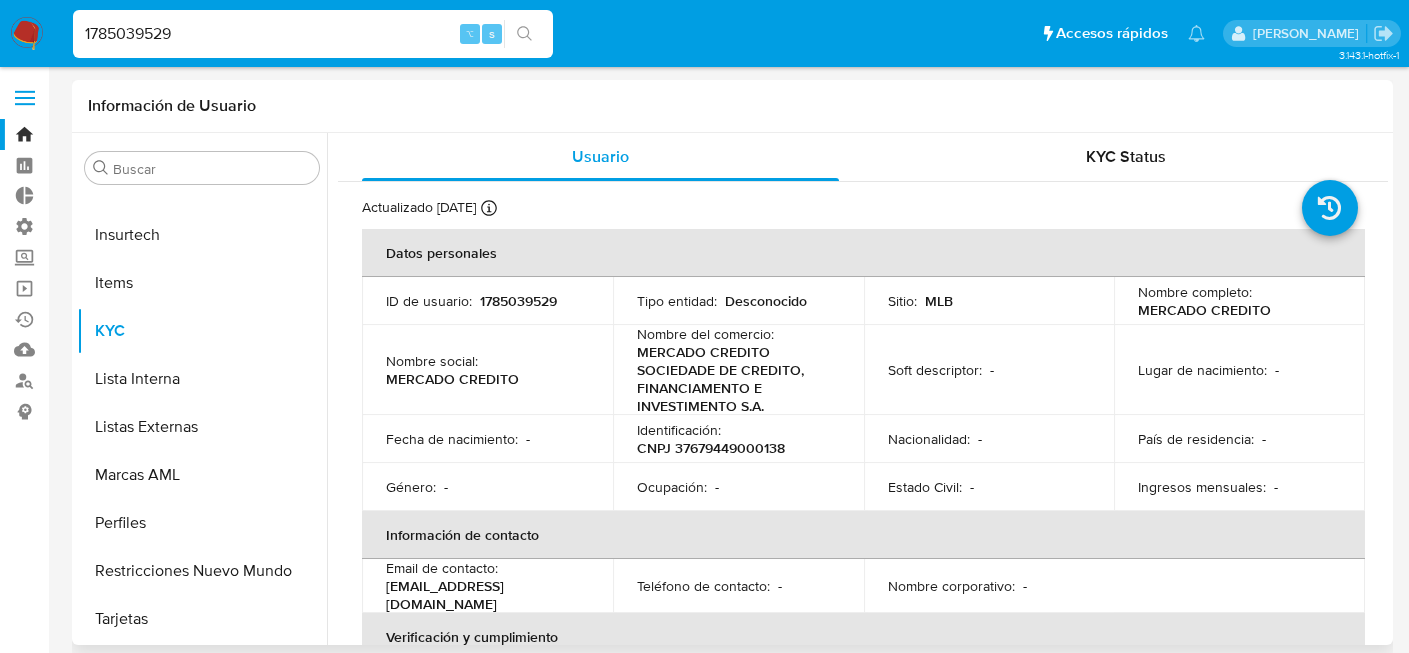 select on "10" 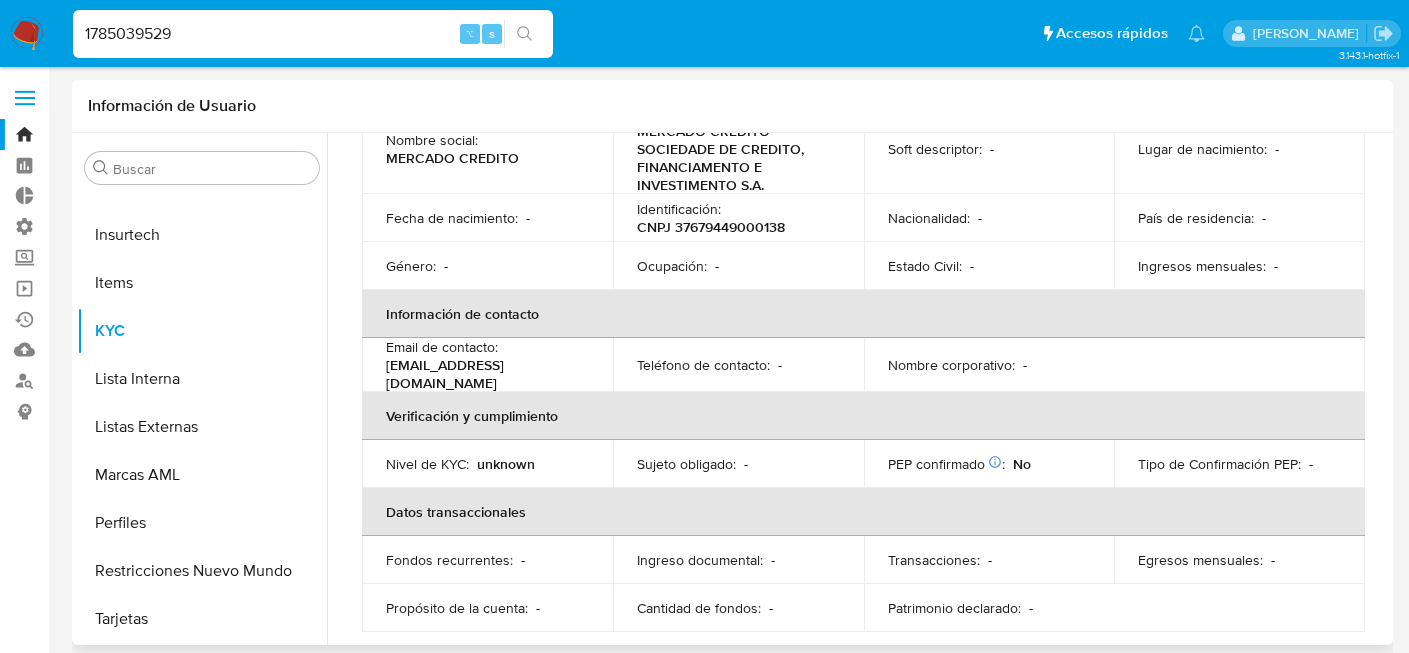 scroll, scrollTop: 234, scrollLeft: 0, axis: vertical 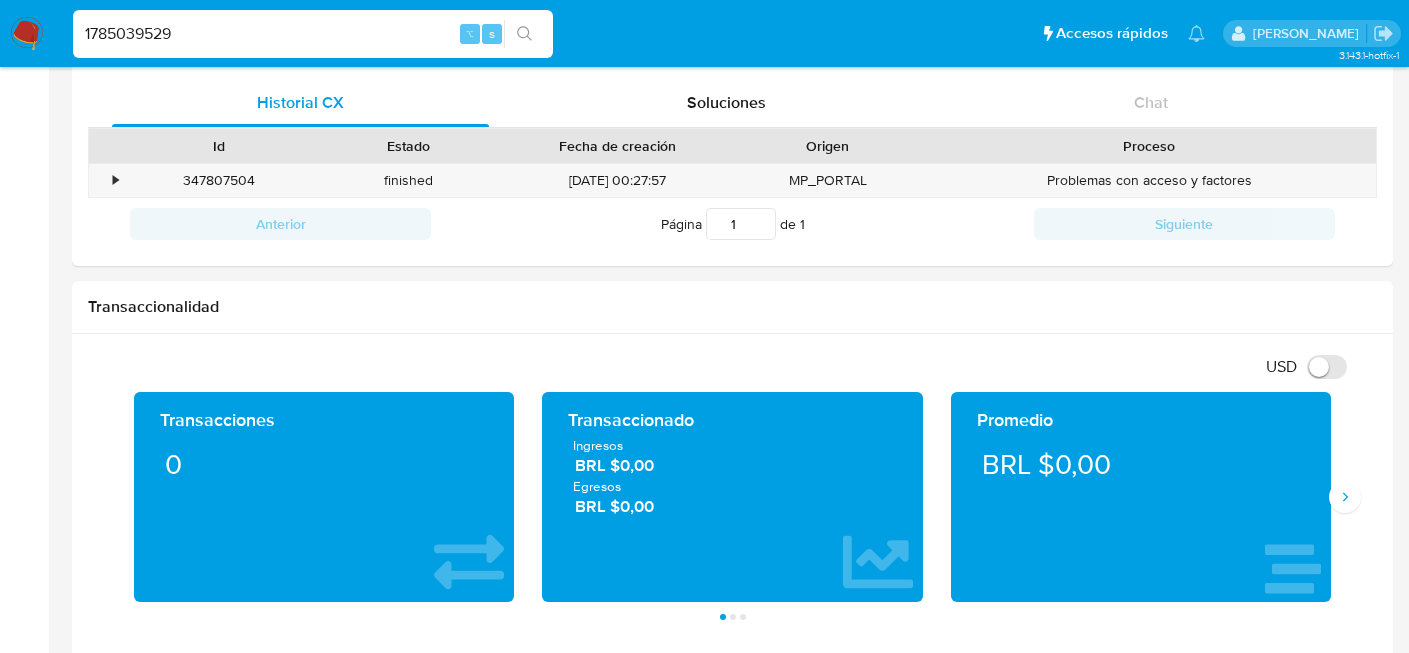 drag, startPoint x: 211, startPoint y: 34, endPoint x: 86, endPoint y: 29, distance: 125.09996 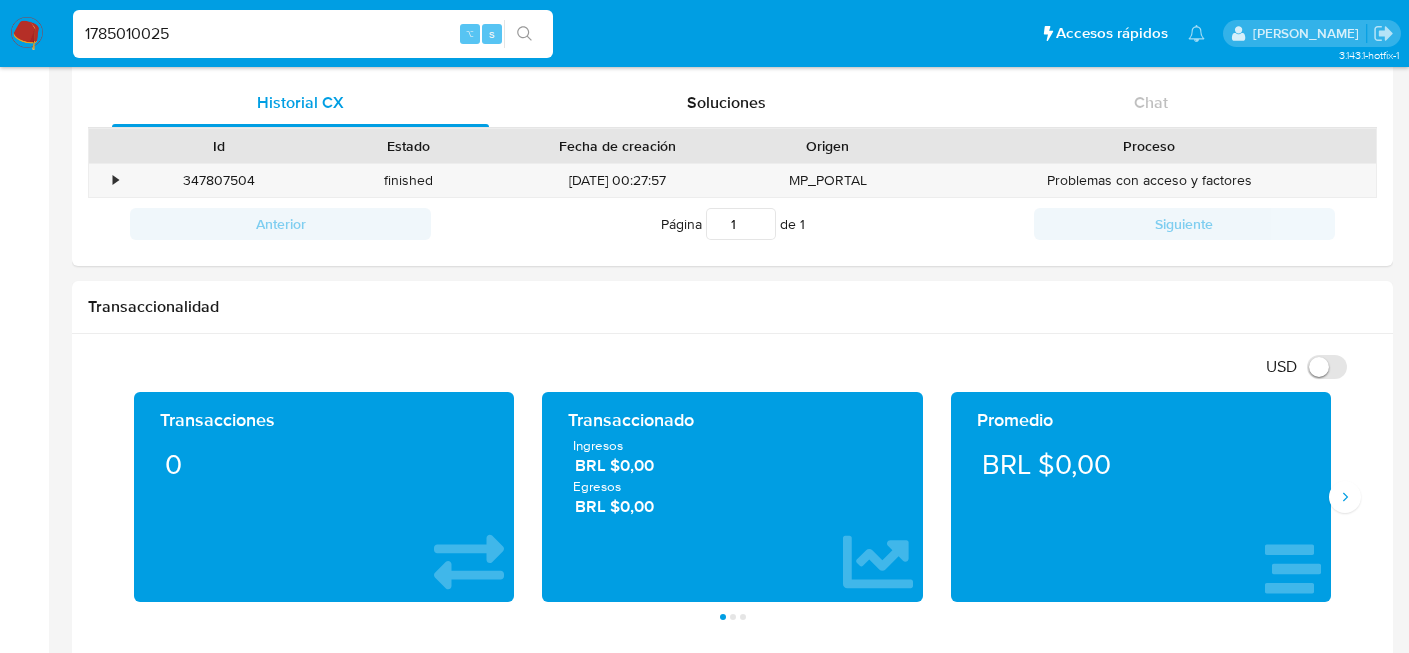 type on "1785010025" 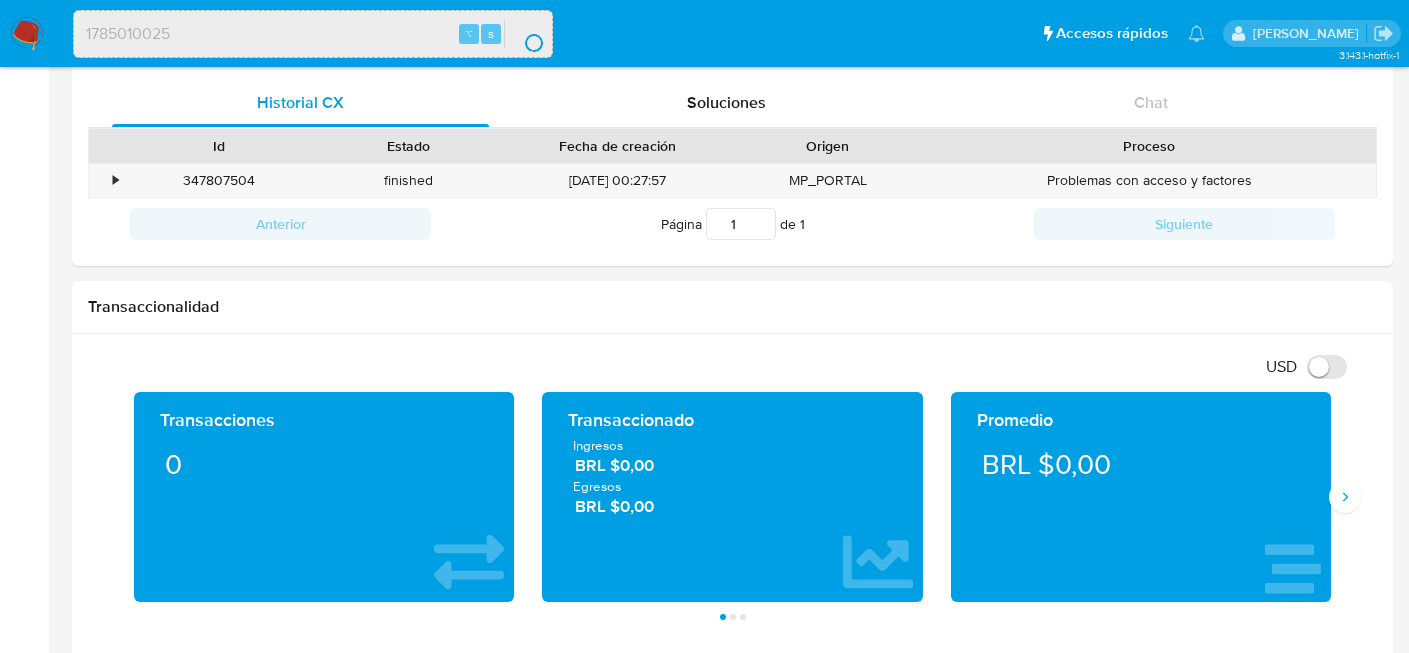 scroll, scrollTop: 0, scrollLeft: 0, axis: both 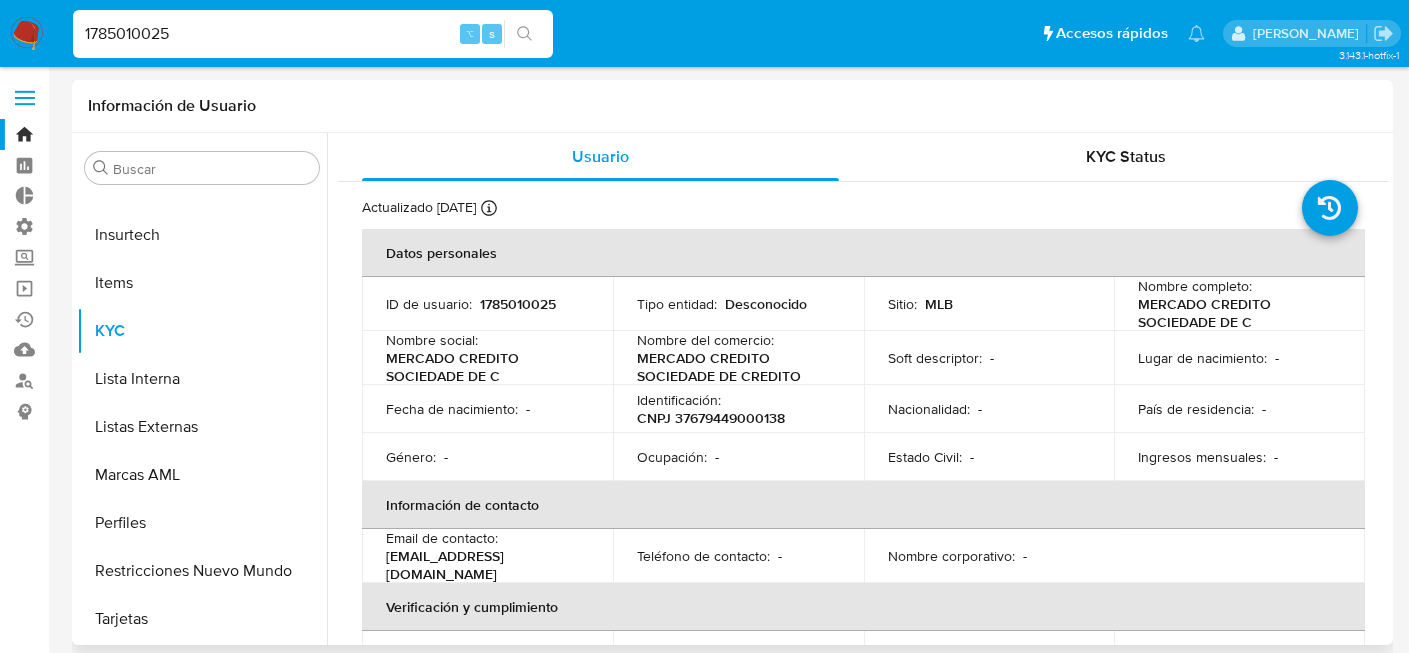 select on "10" 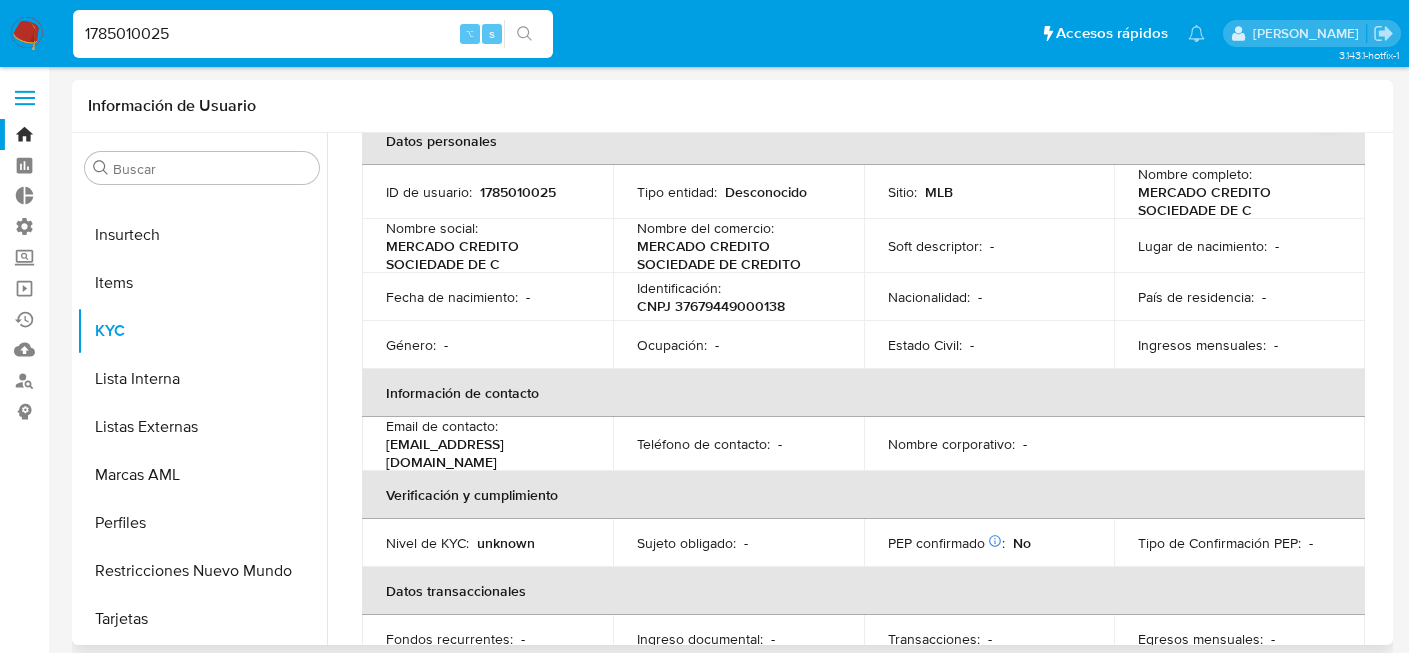 scroll, scrollTop: 204, scrollLeft: 0, axis: vertical 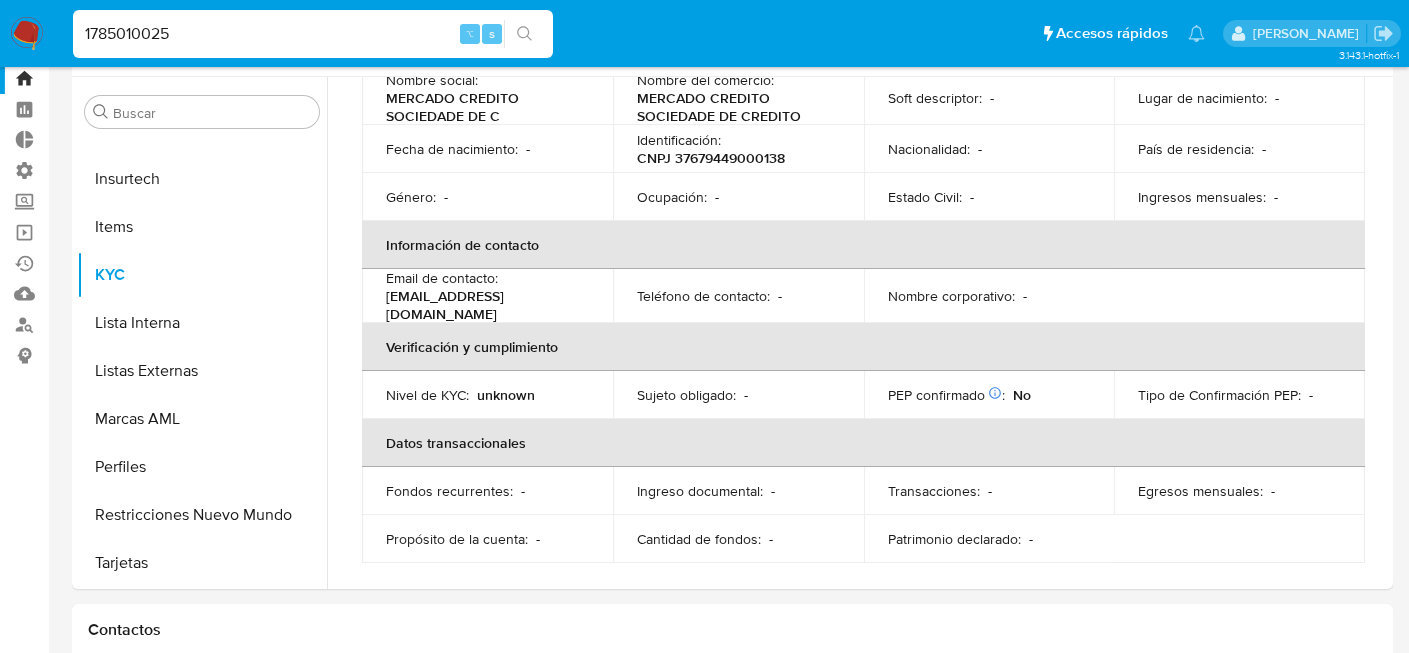 drag, startPoint x: 177, startPoint y: 31, endPoint x: 50, endPoint y: 33, distance: 127.01575 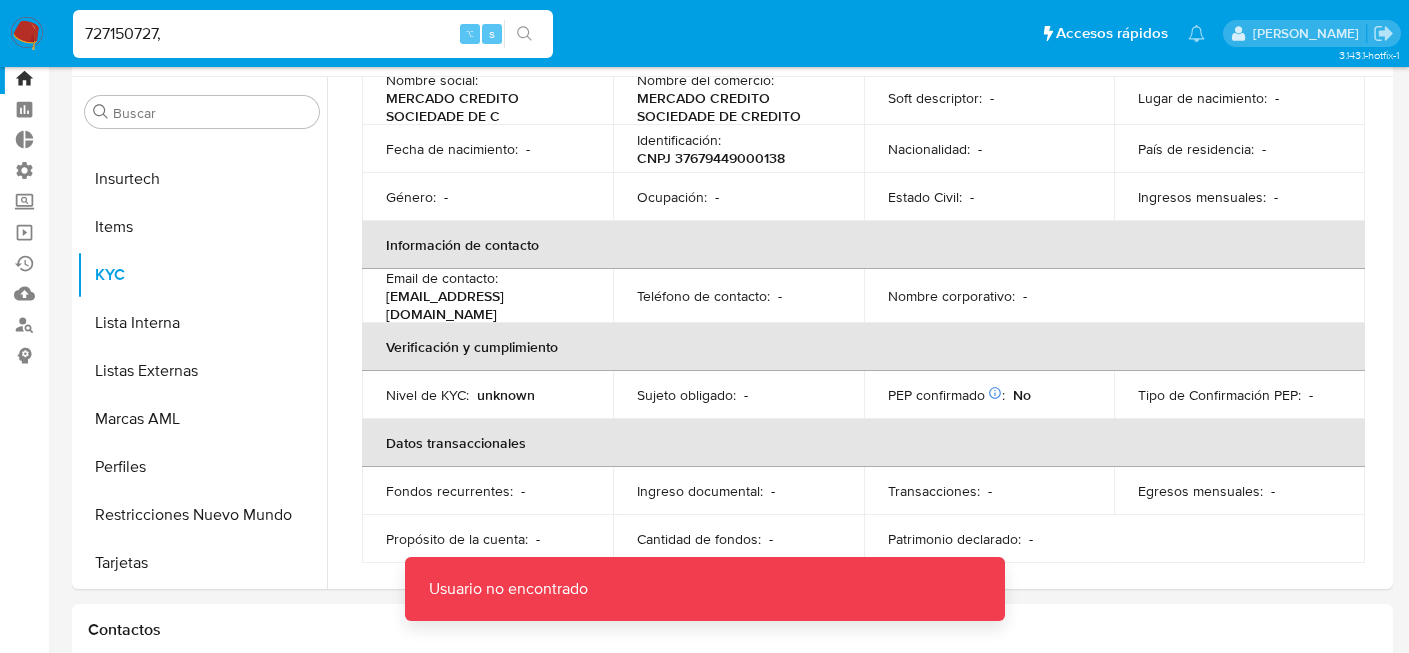 click on "727150727," at bounding box center [313, 34] 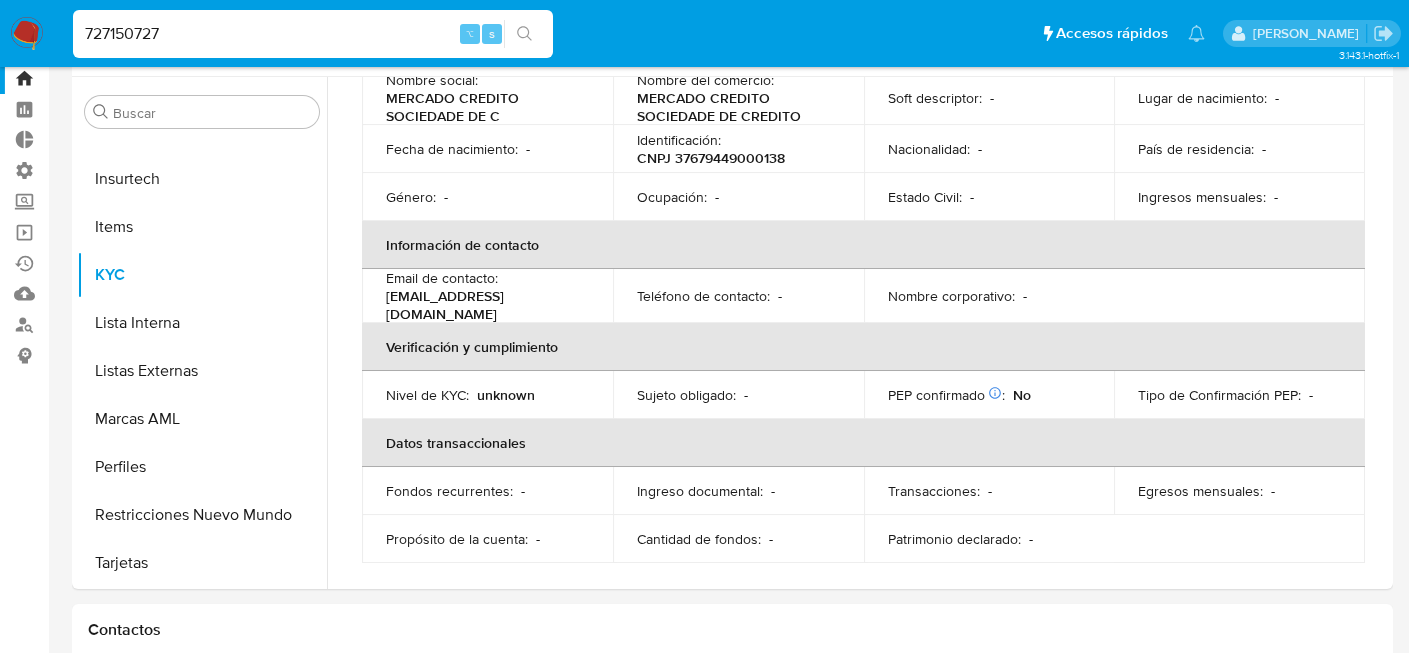 type on "727150727" 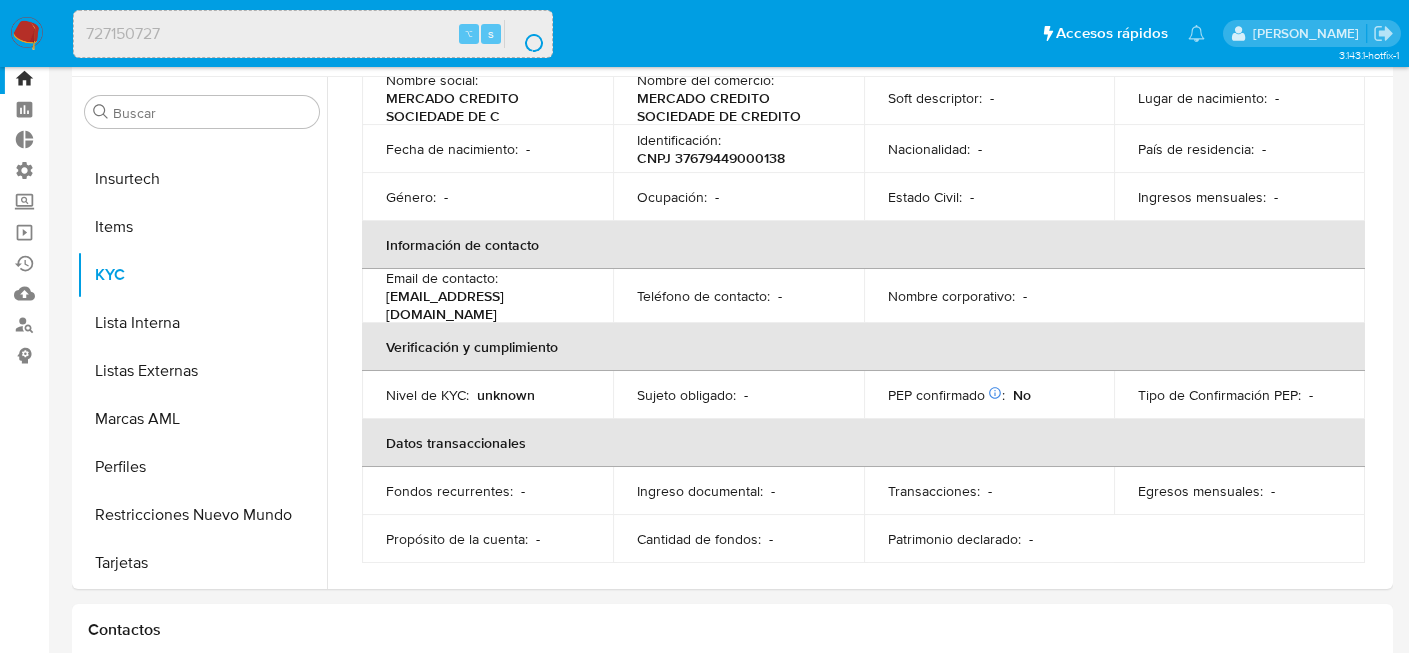 scroll, scrollTop: 0, scrollLeft: 0, axis: both 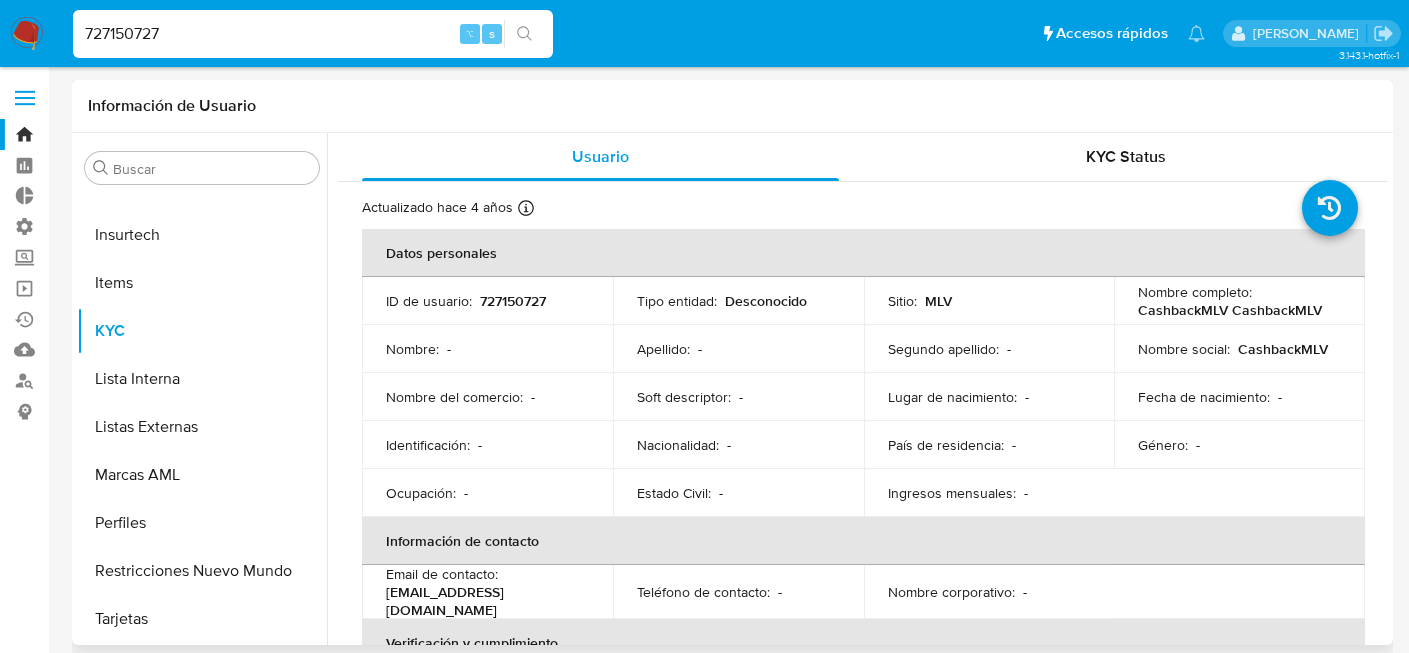 select on "10" 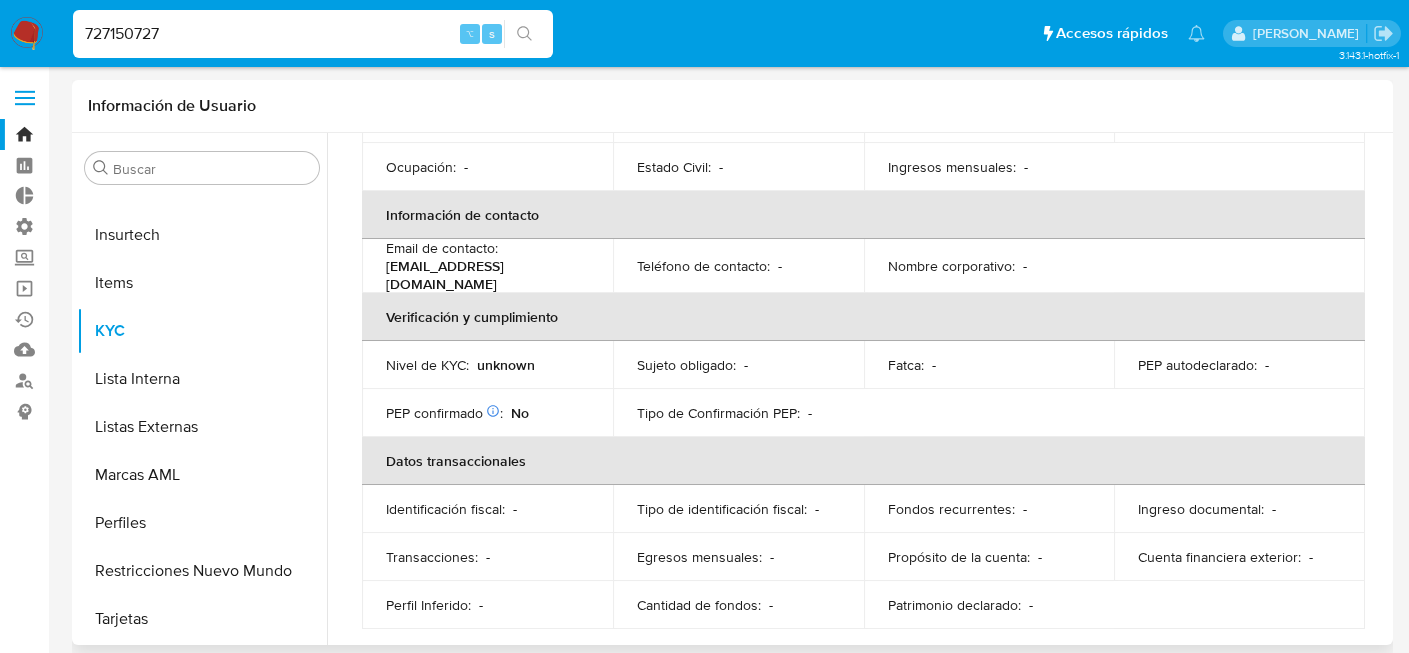 scroll, scrollTop: 336, scrollLeft: 0, axis: vertical 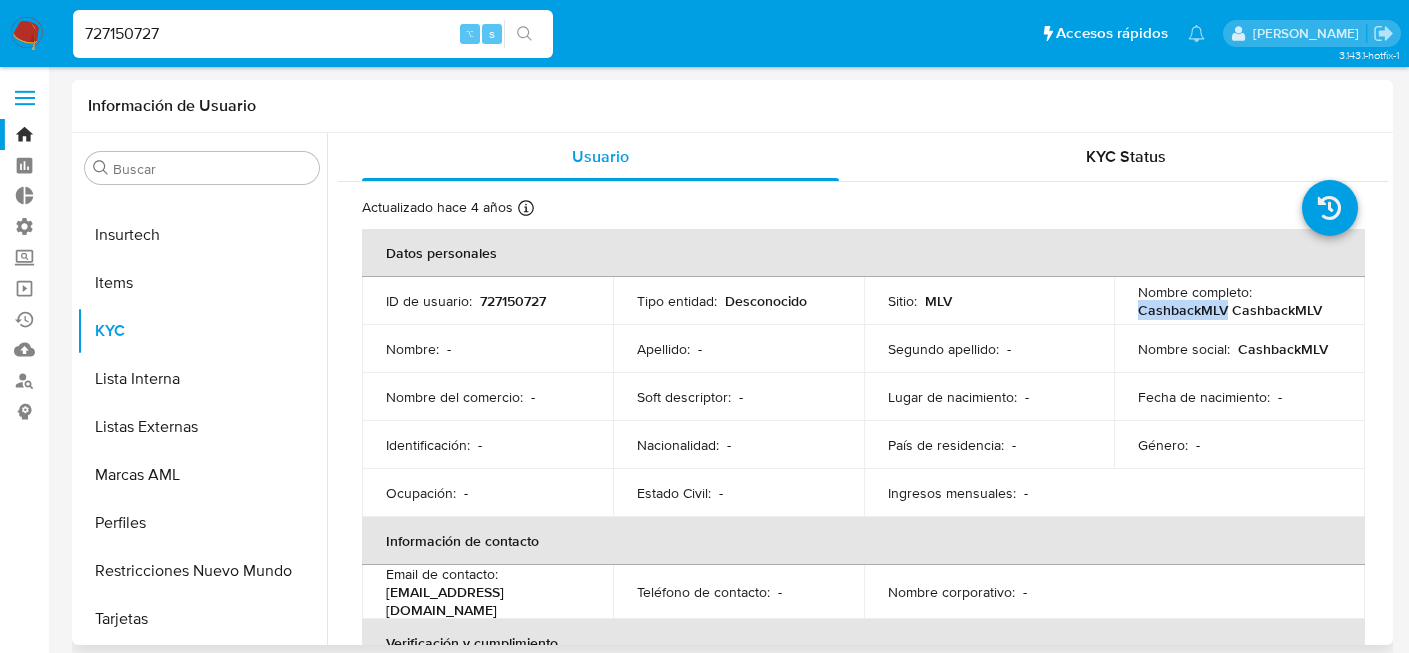 drag, startPoint x: 1218, startPoint y: 309, endPoint x: 1125, endPoint y: 308, distance: 93.00538 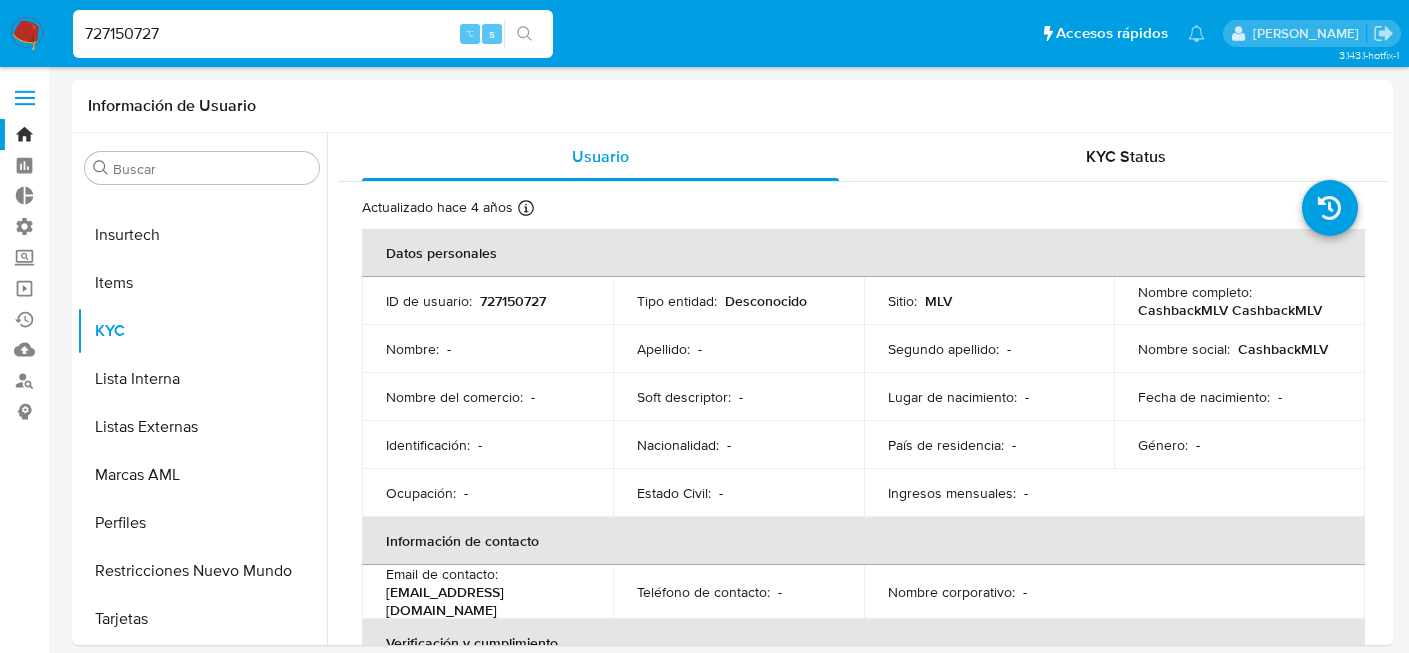scroll, scrollTop: 0, scrollLeft: 0, axis: both 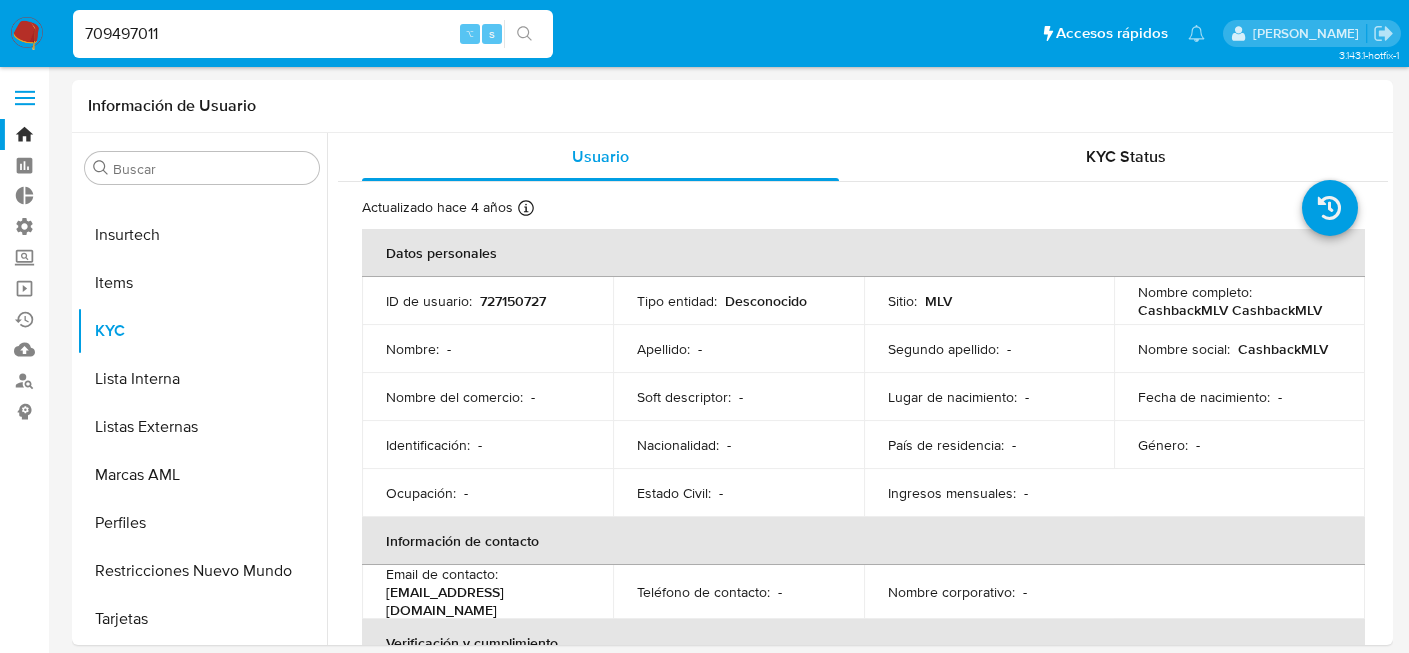 type on "709497011" 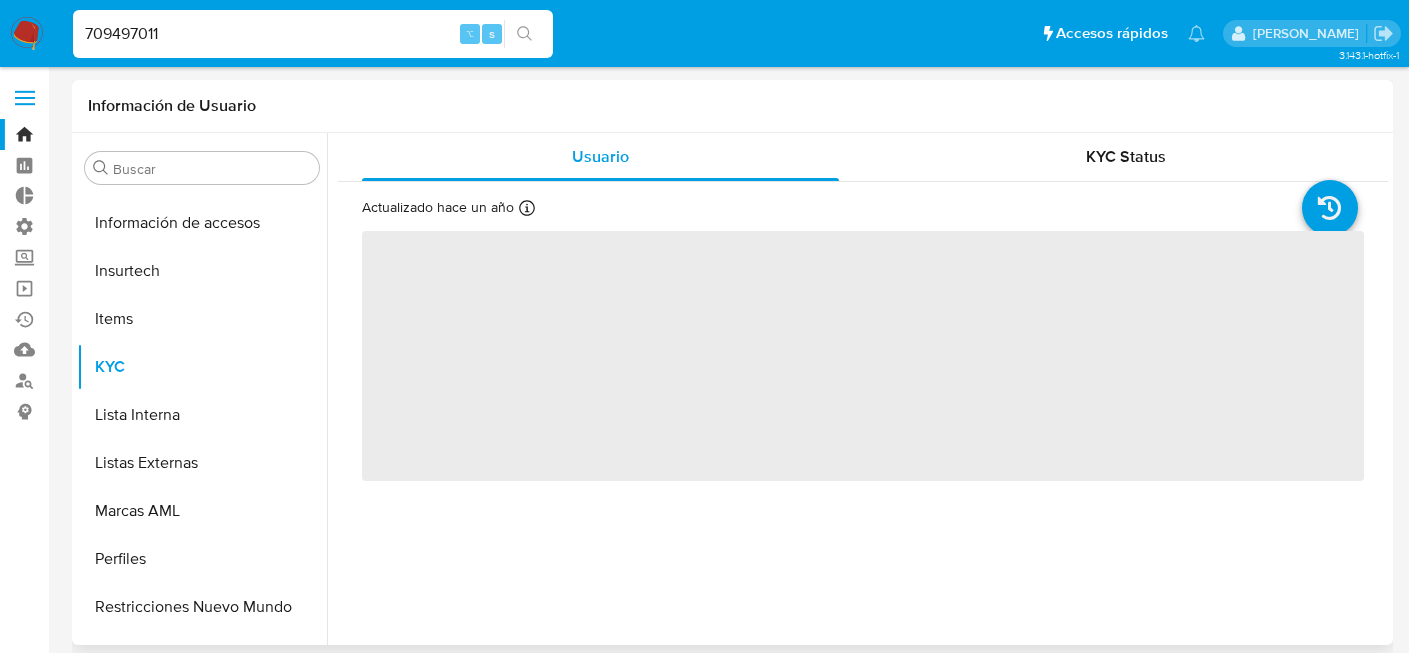 scroll, scrollTop: 797, scrollLeft: 0, axis: vertical 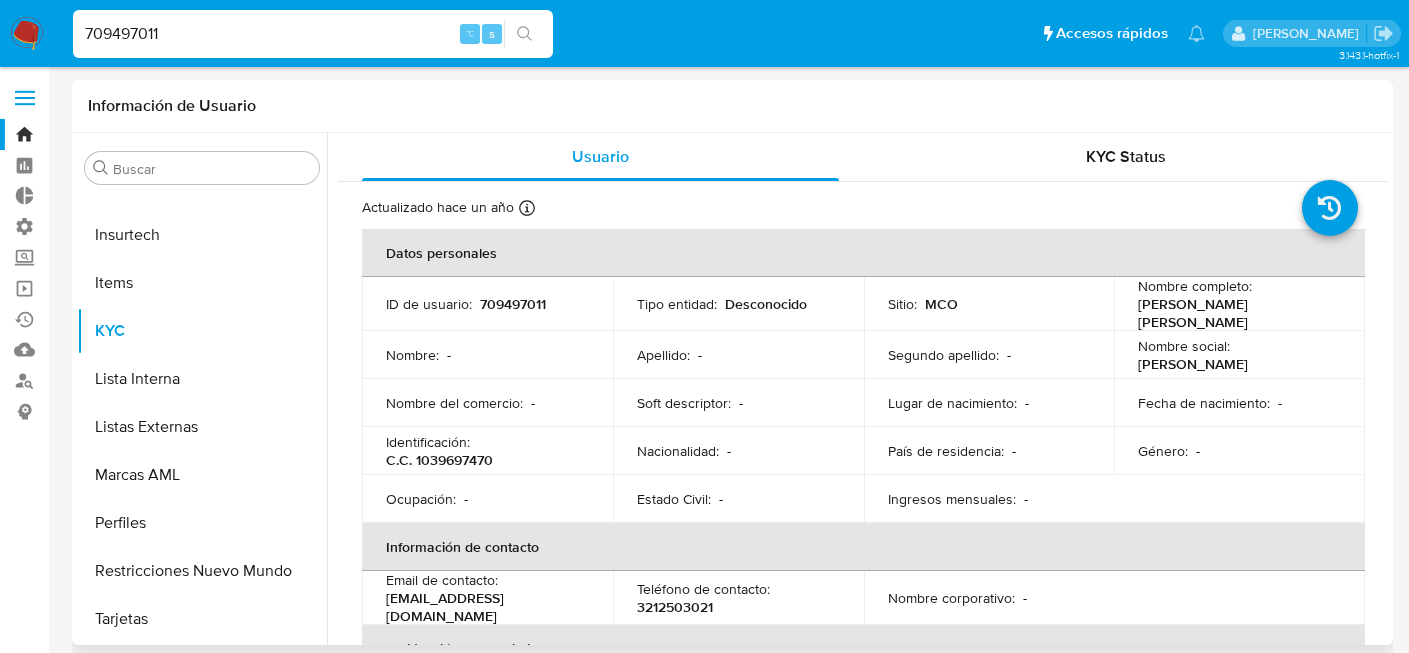 select on "10" 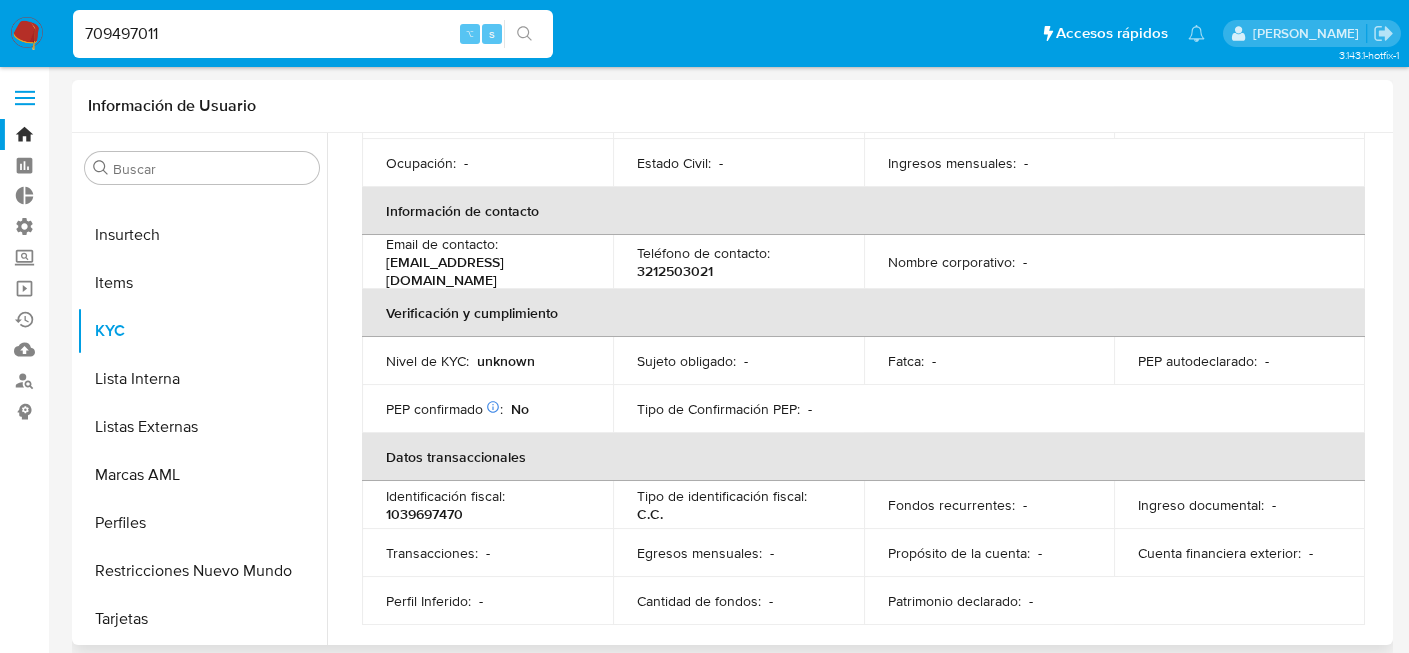 scroll, scrollTop: 0, scrollLeft: 0, axis: both 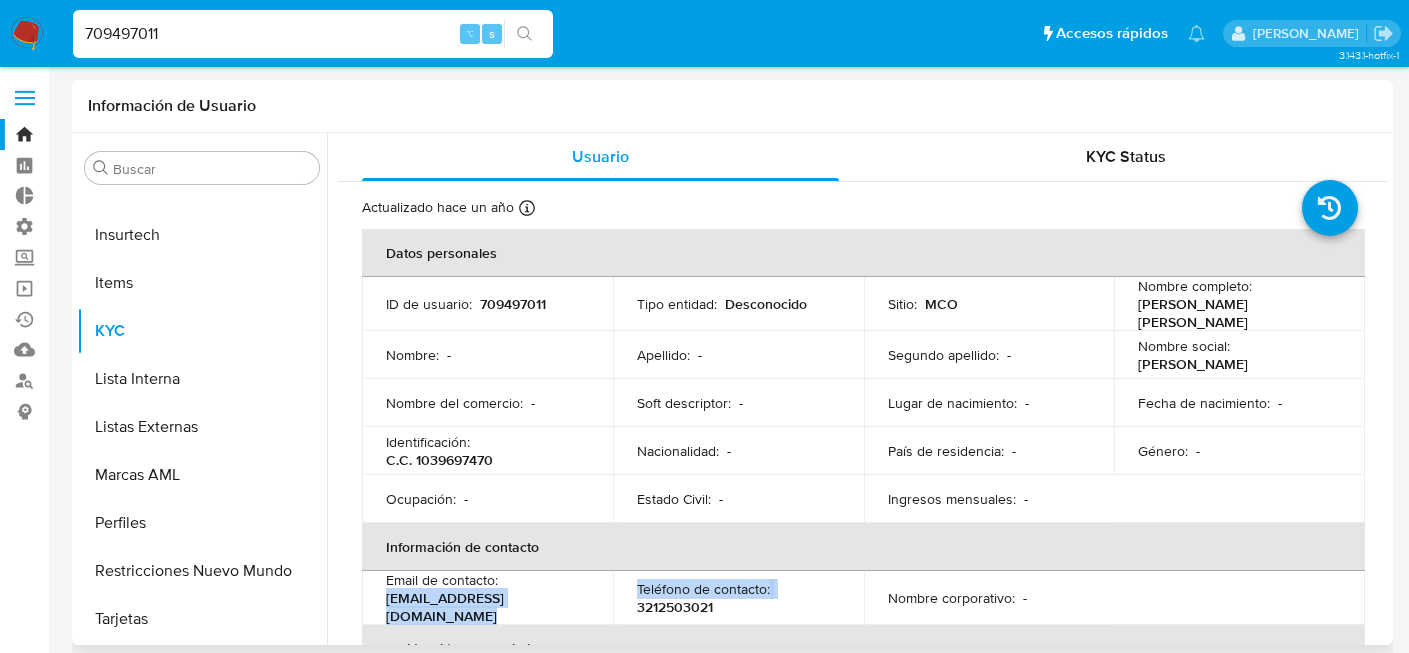 drag, startPoint x: 388, startPoint y: 598, endPoint x: 635, endPoint y: 606, distance: 247.12952 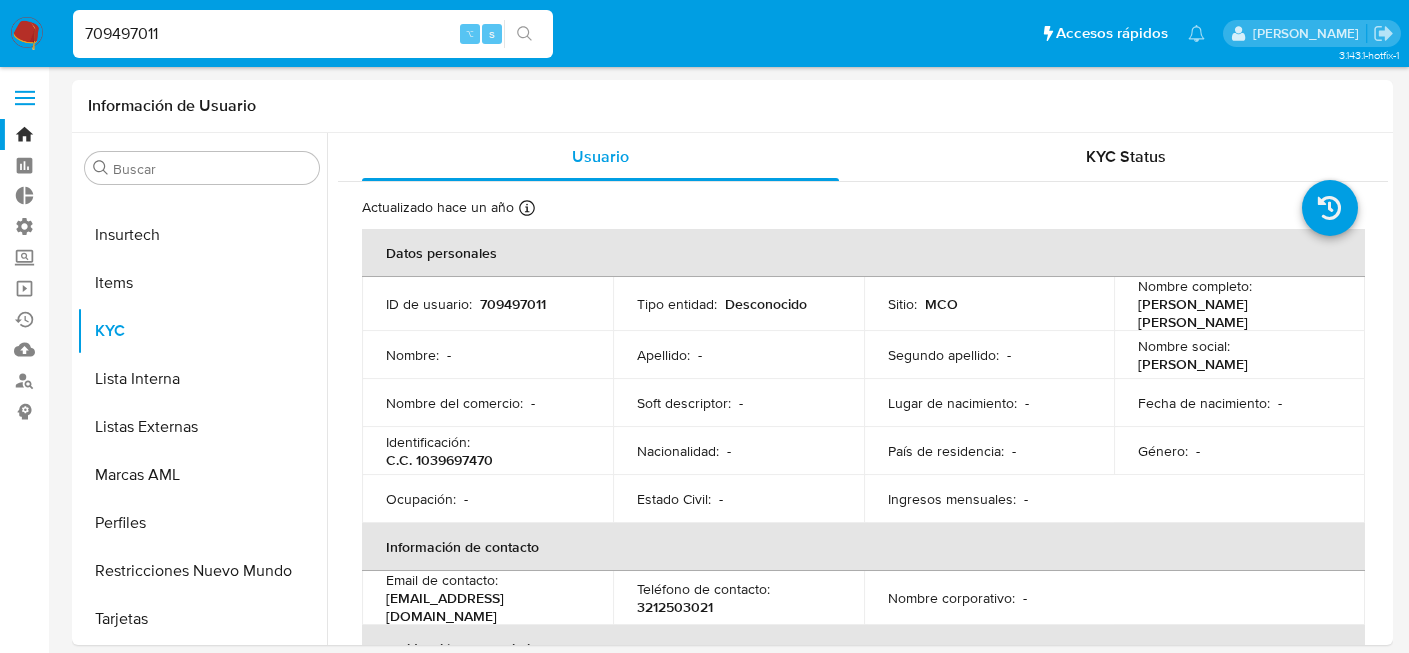 drag, startPoint x: 223, startPoint y: 37, endPoint x: 22, endPoint y: 15, distance: 202.2004 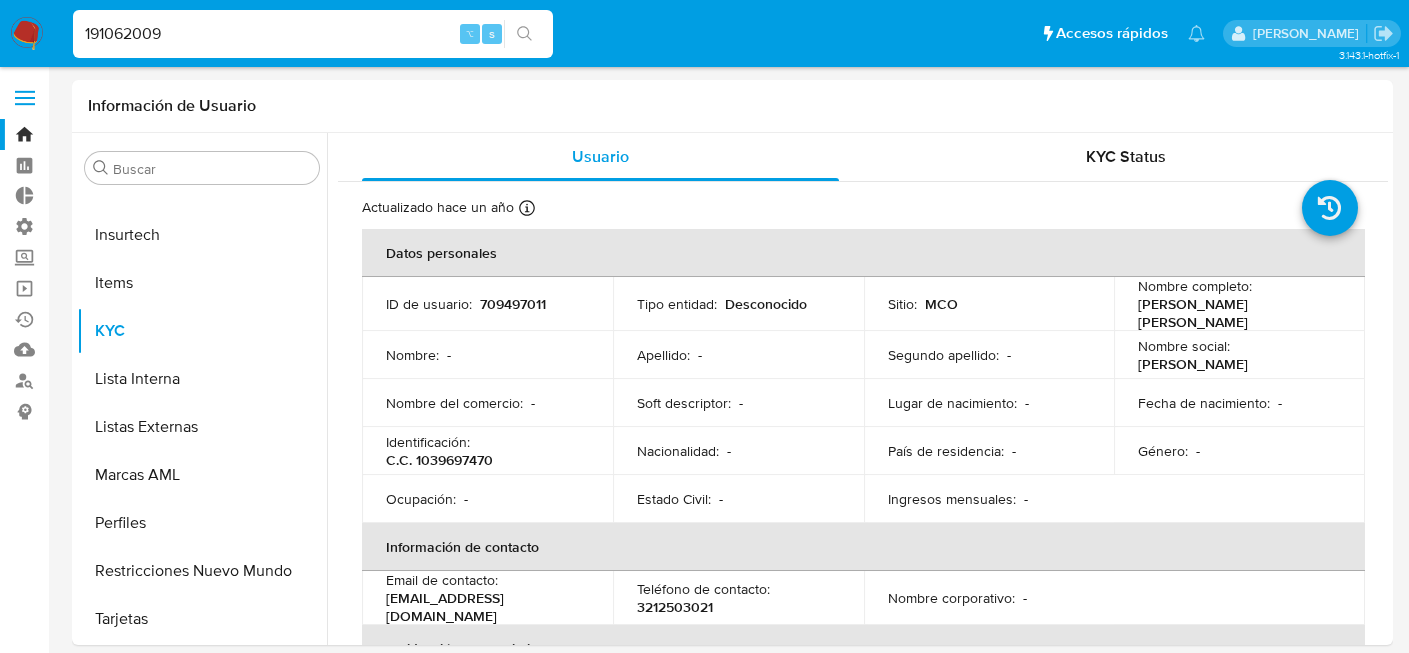 type on "191062009" 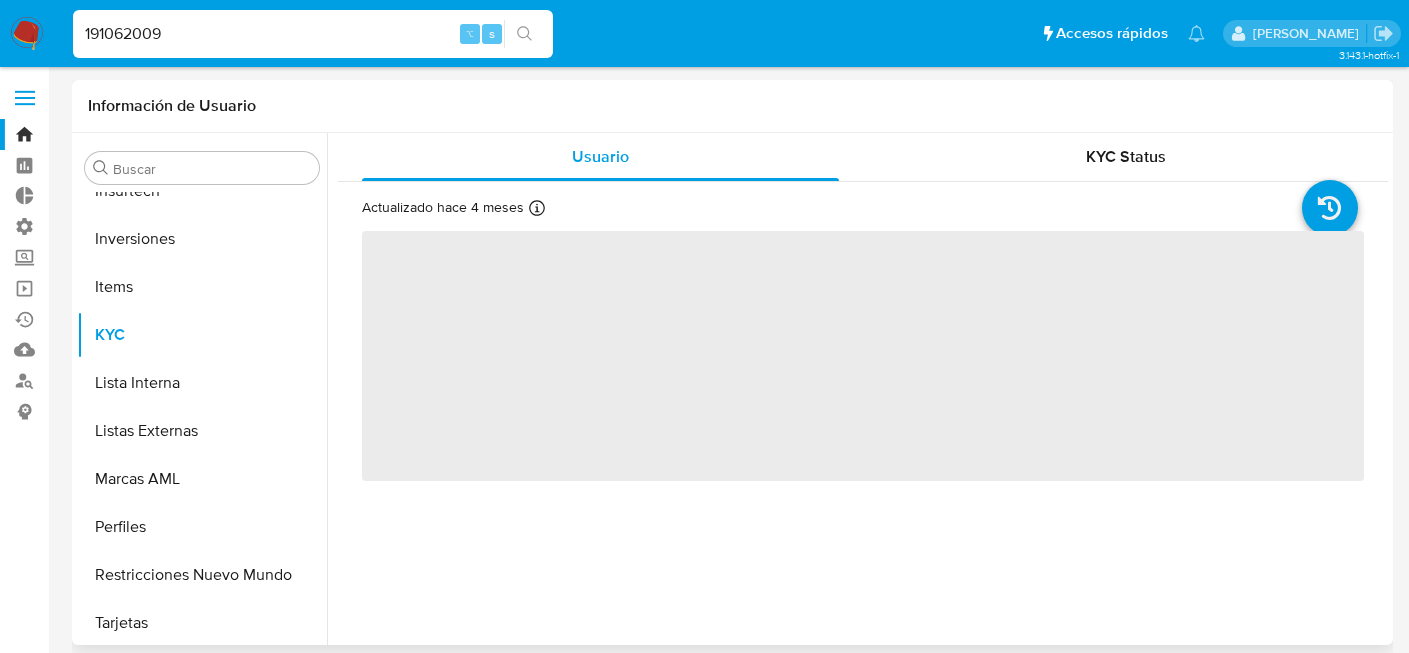 scroll, scrollTop: 893, scrollLeft: 0, axis: vertical 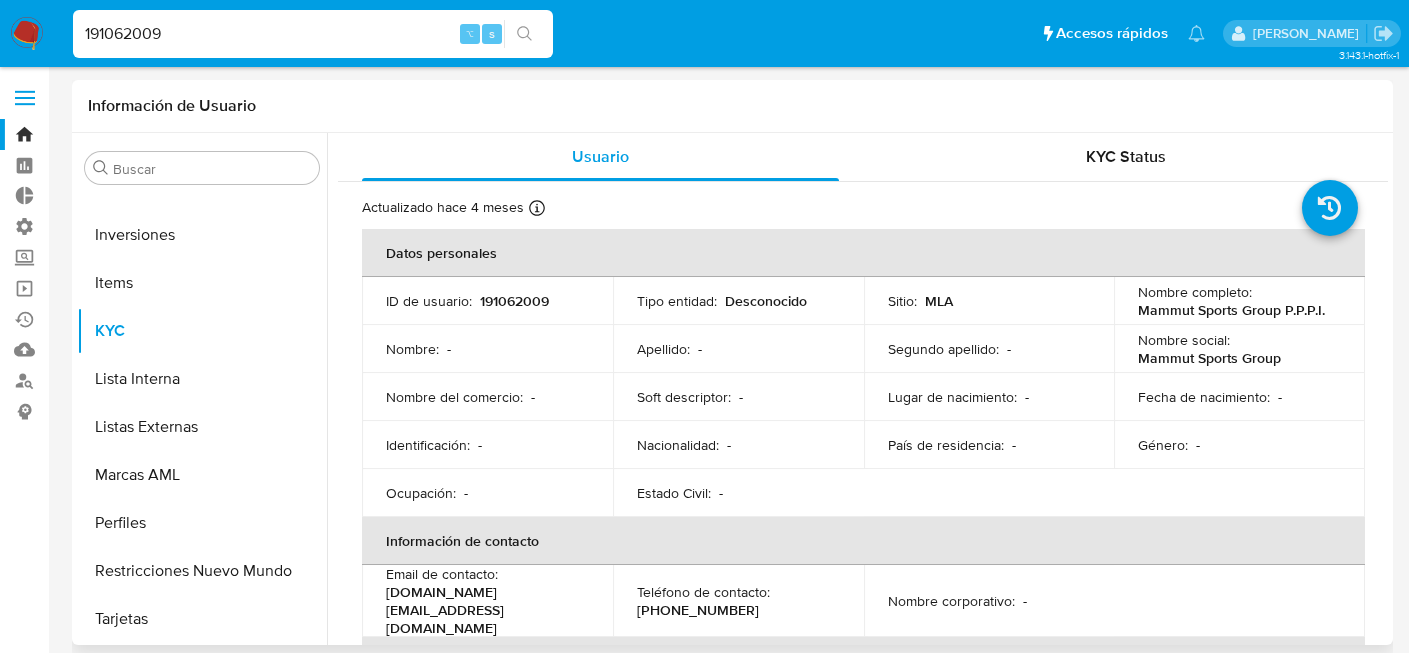 select on "10" 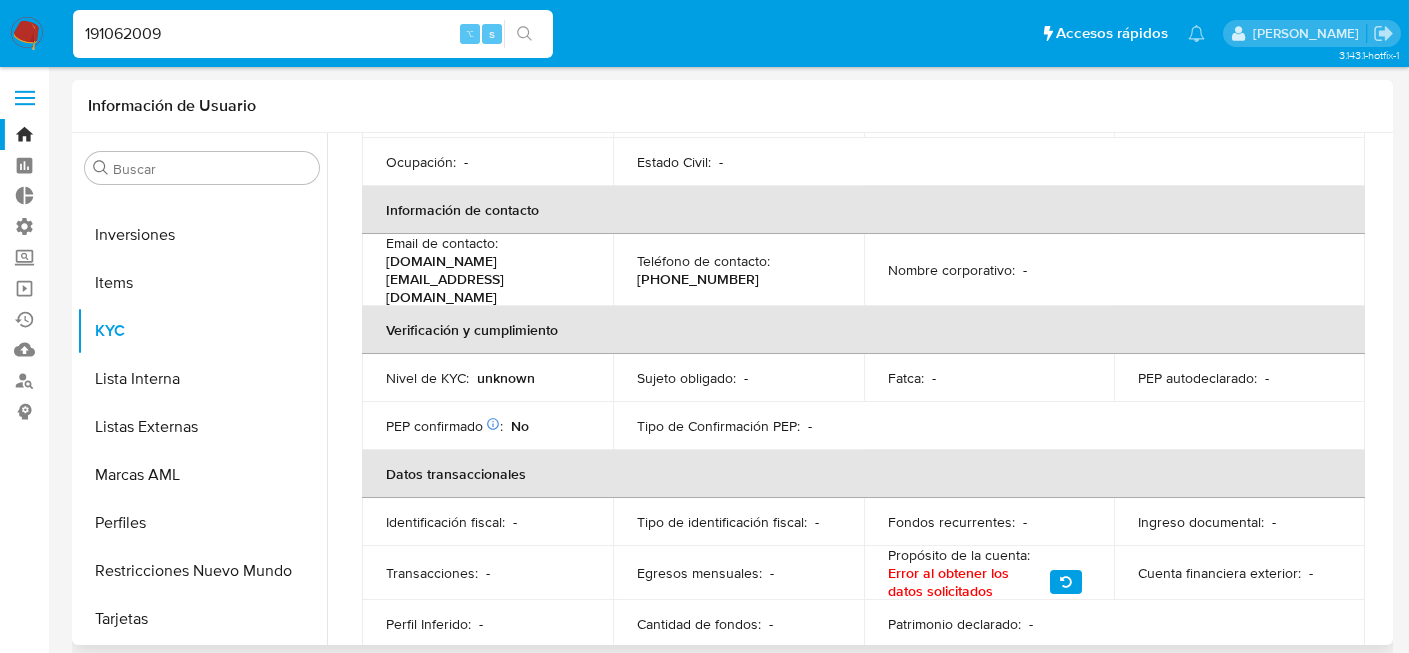 scroll, scrollTop: 342, scrollLeft: 0, axis: vertical 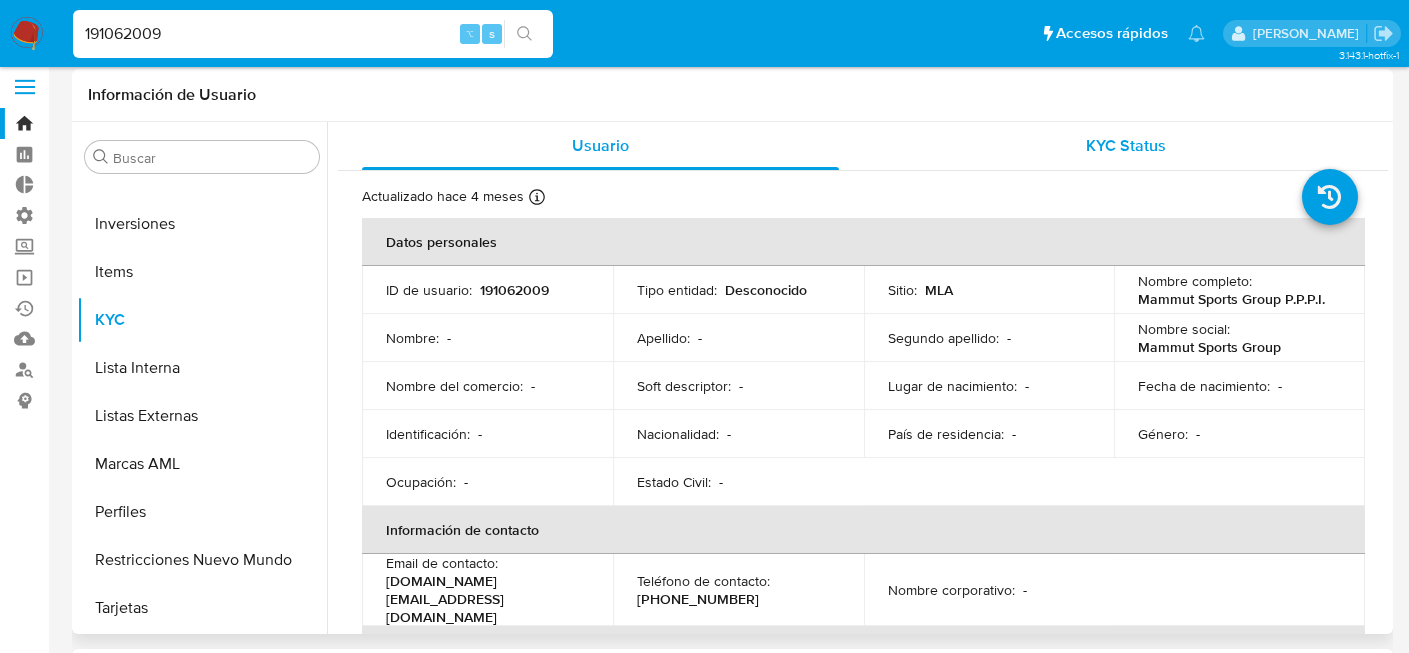 click on "KYC Status" at bounding box center (1125, 146) 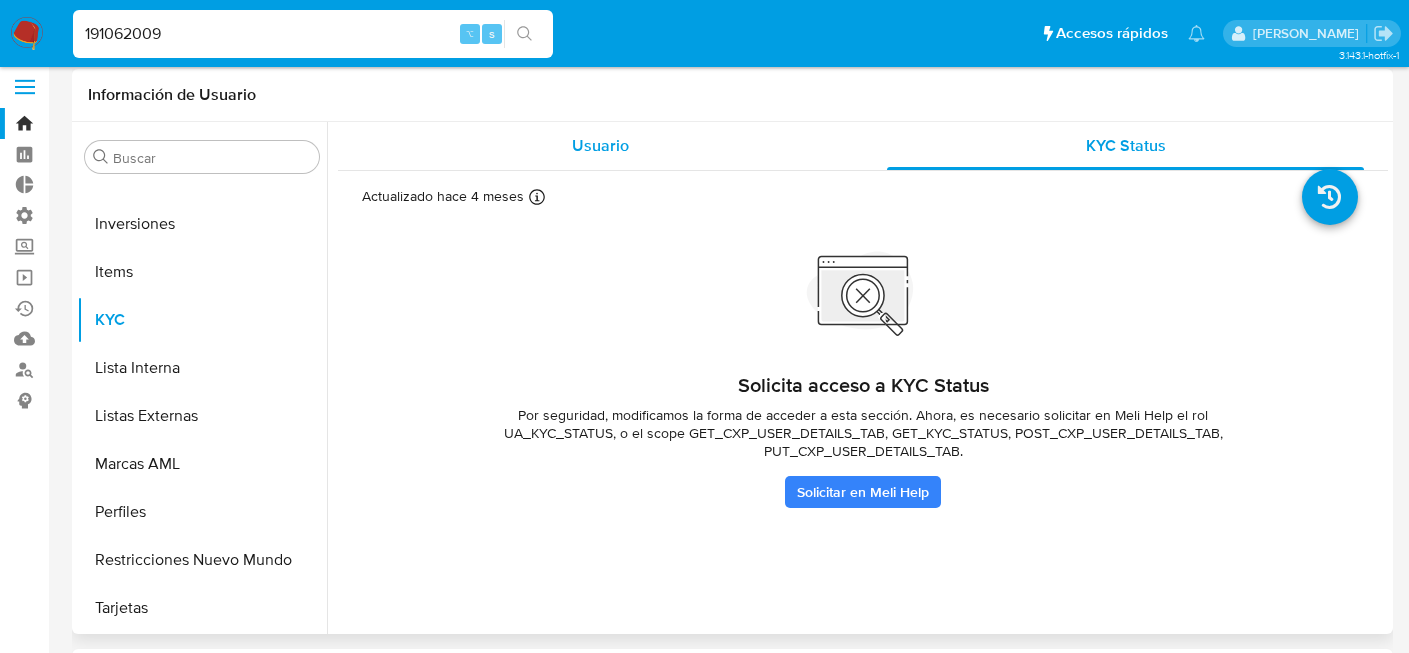 click on "Usuario" at bounding box center [600, 146] 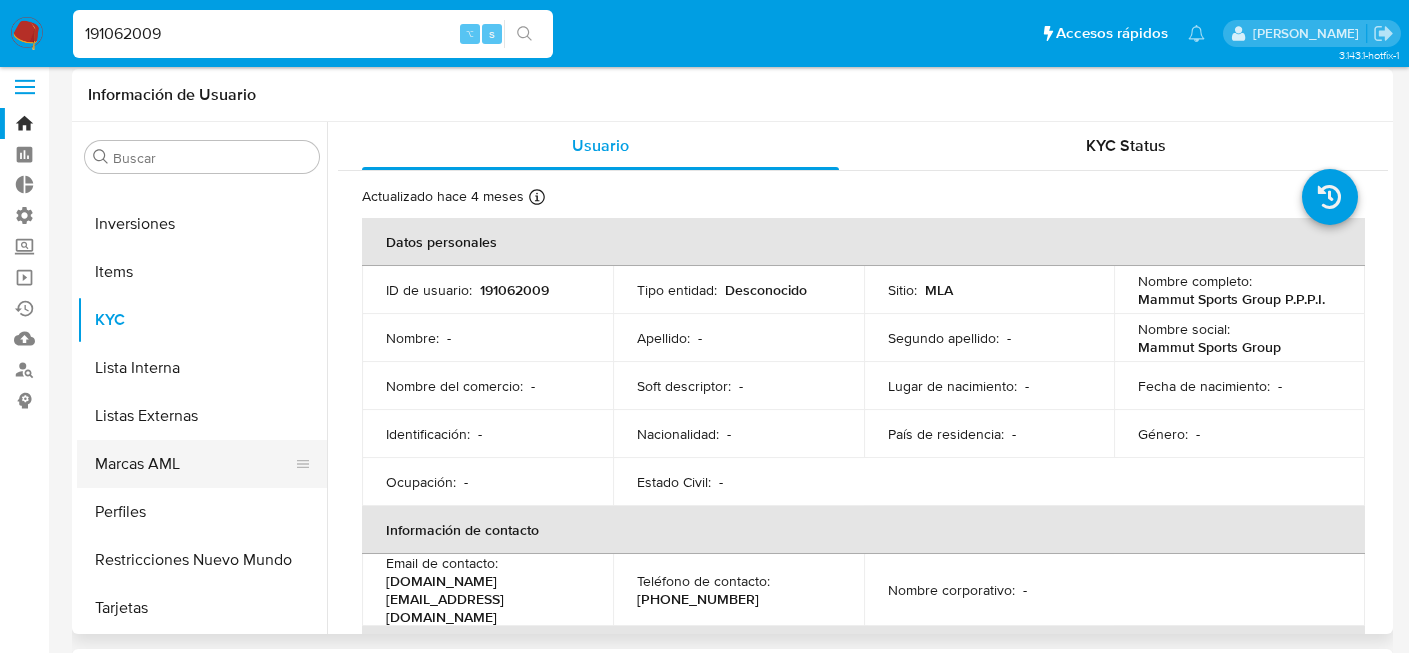 click on "Marcas AML" at bounding box center (194, 464) 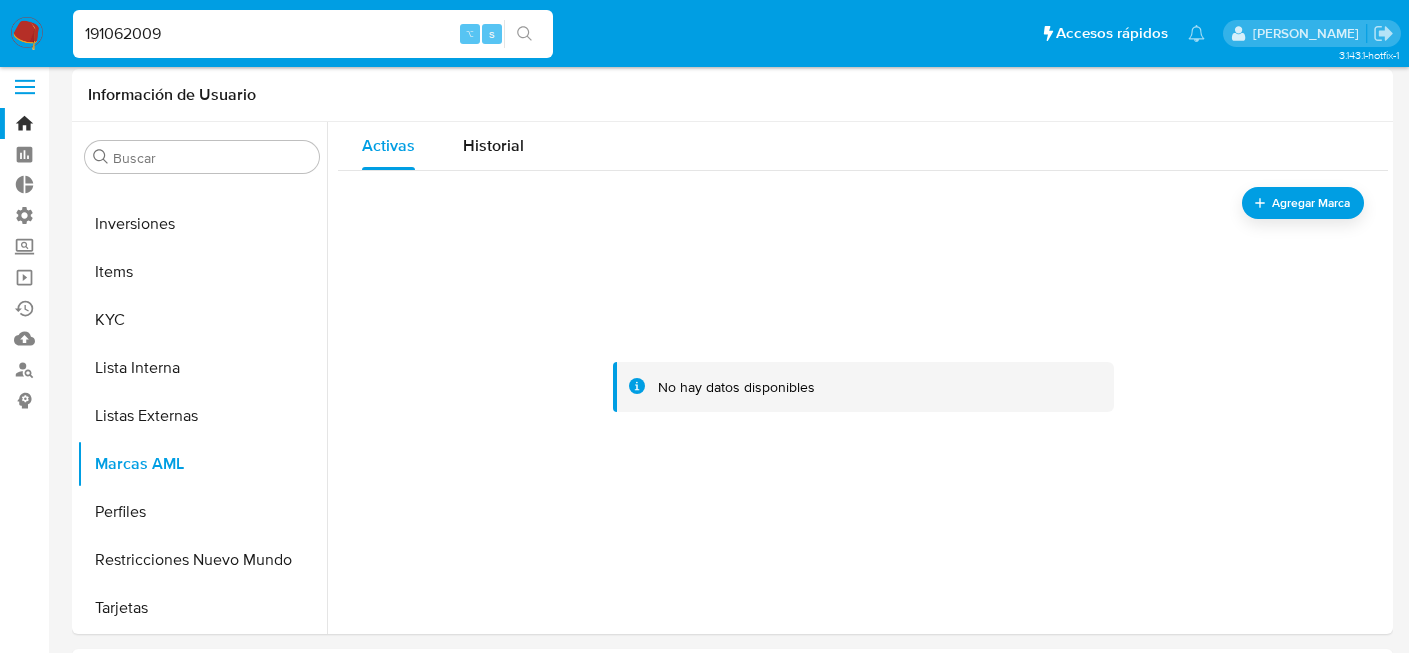 drag, startPoint x: 270, startPoint y: 36, endPoint x: 82, endPoint y: 26, distance: 188.26576 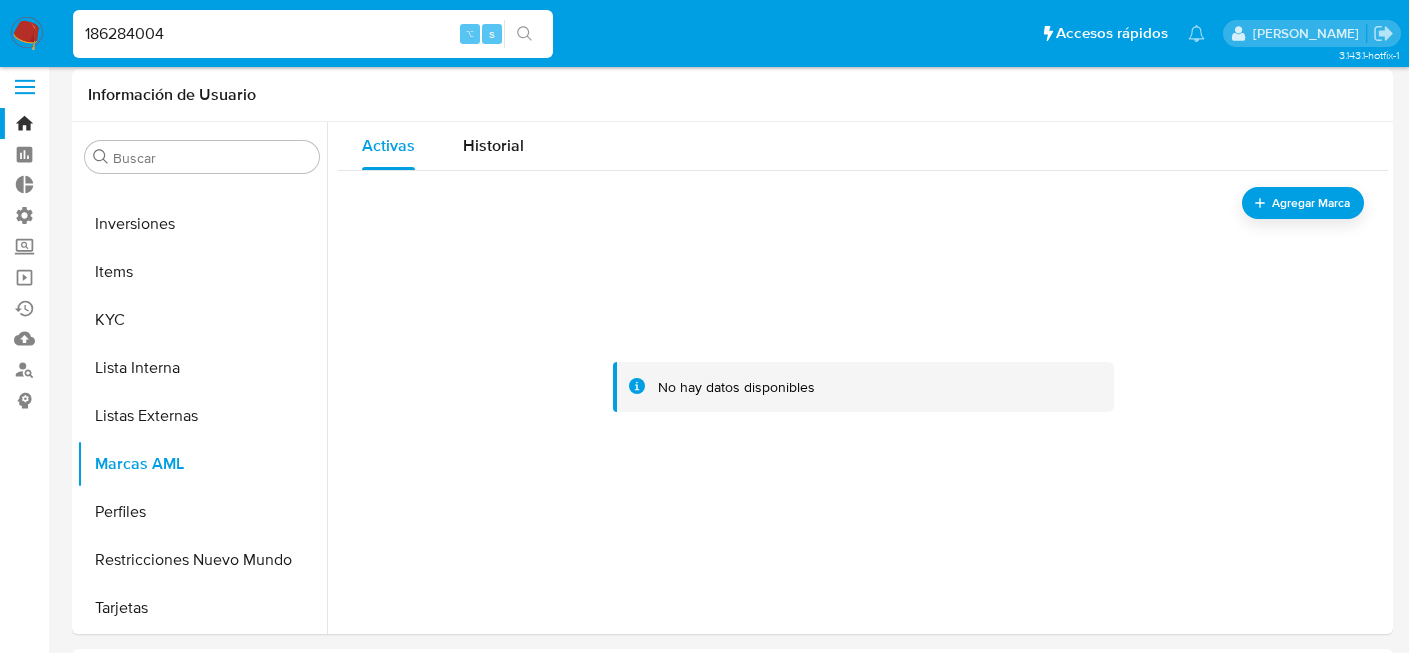 click on "186284004 ⌥ s" at bounding box center (313, 34) 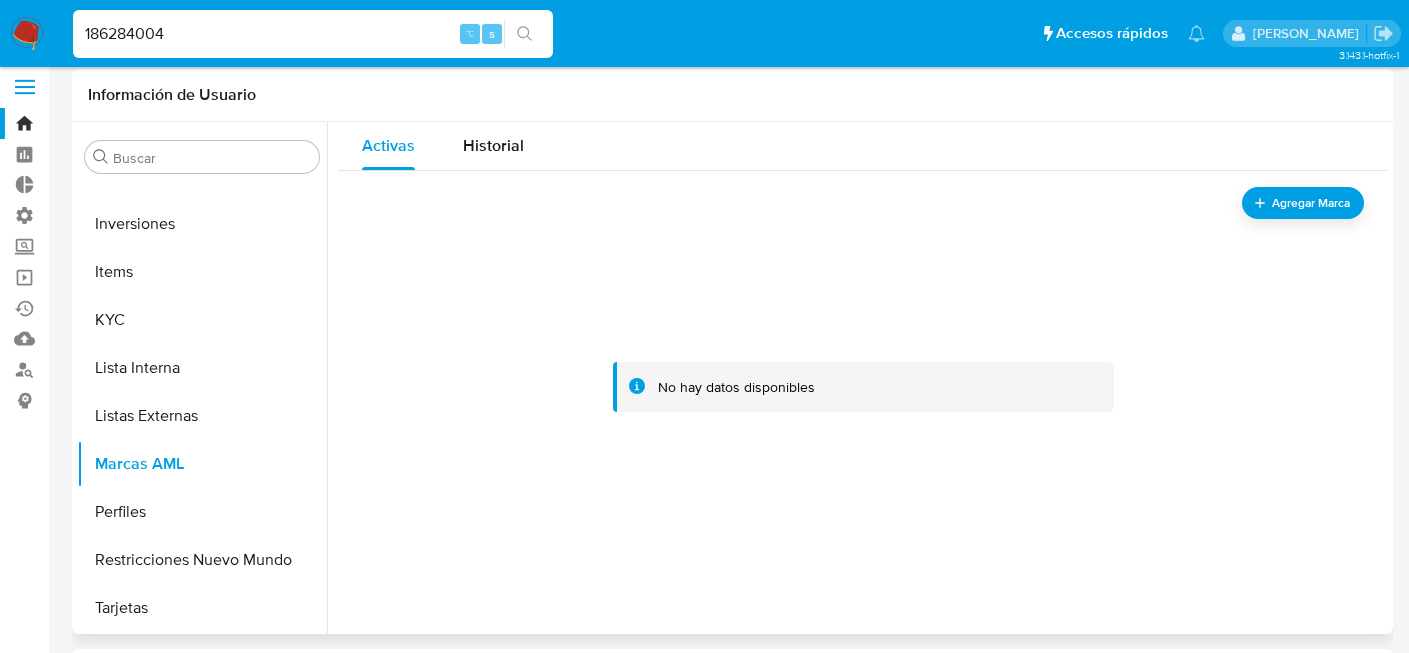 paste on "189053807" 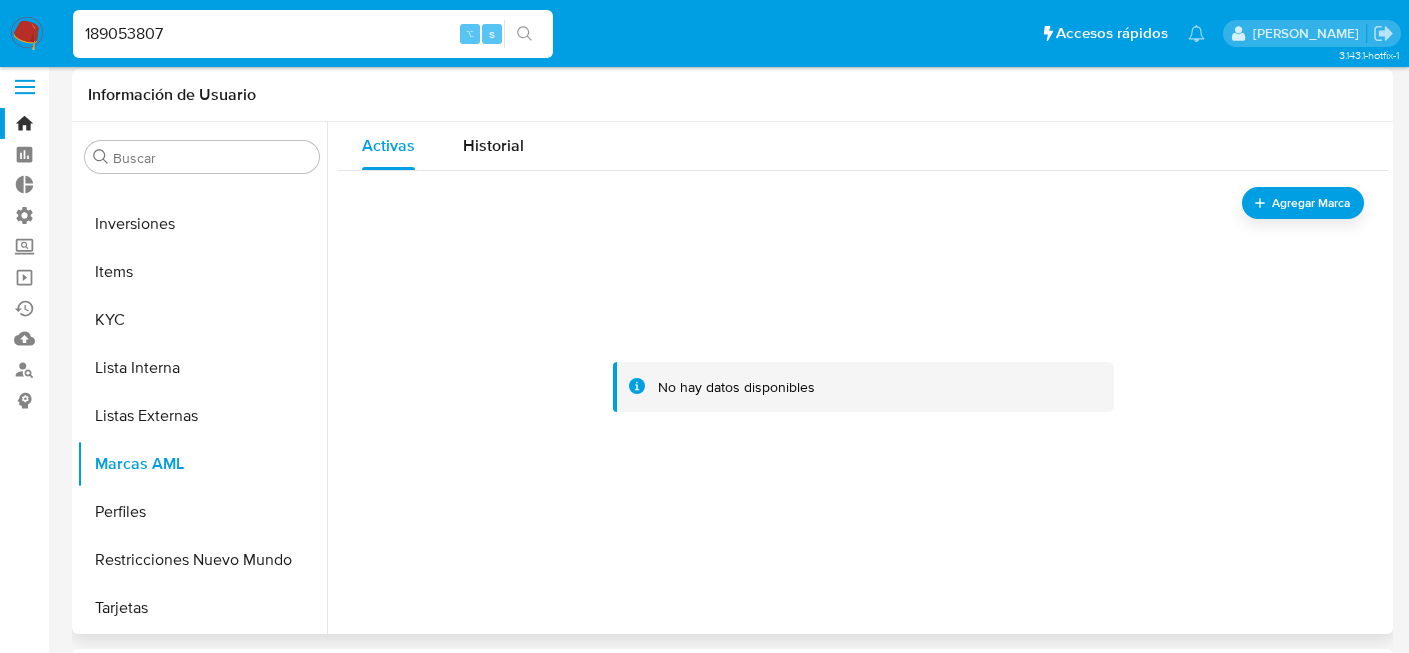 type on "189053807" 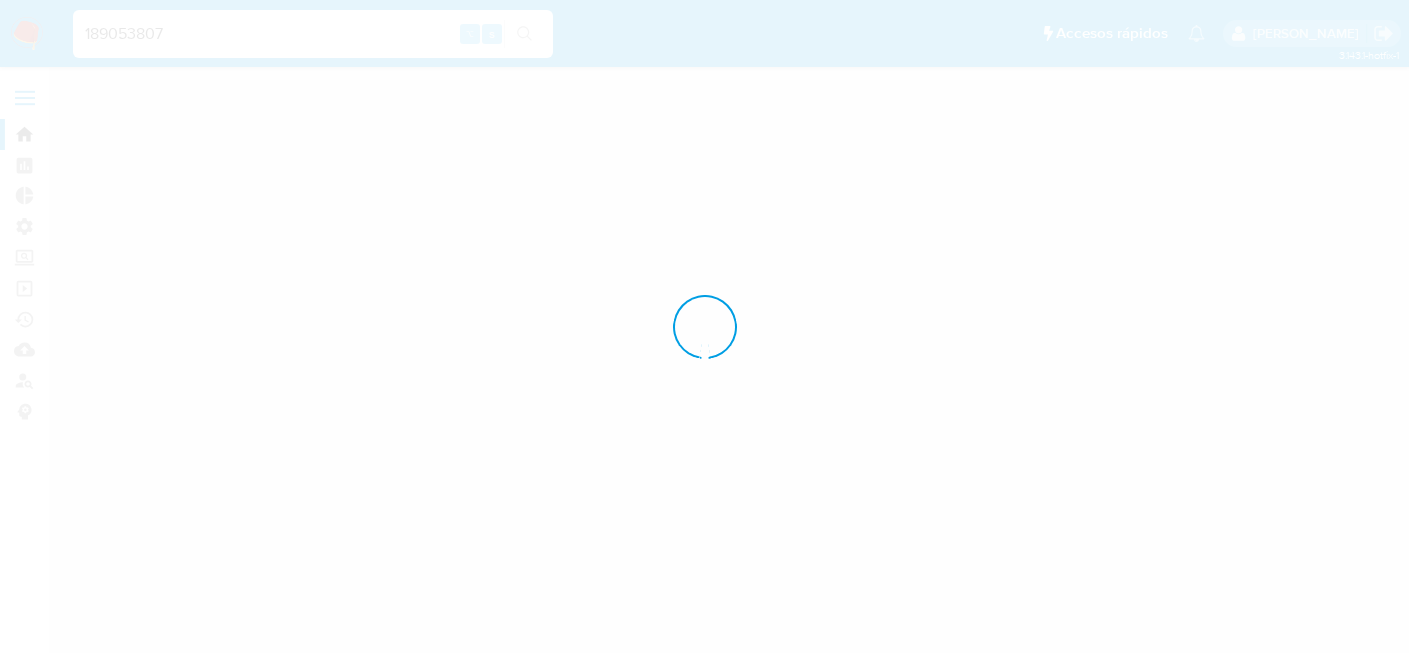 scroll, scrollTop: 0, scrollLeft: 0, axis: both 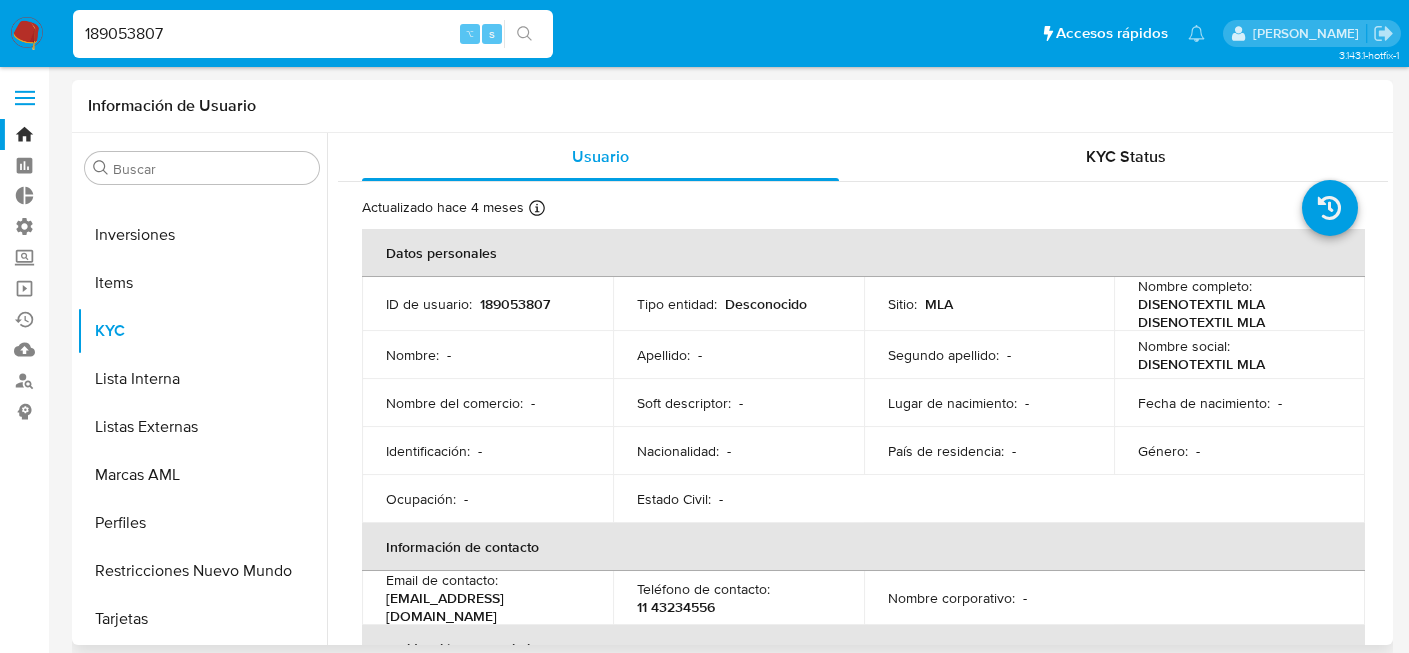 select on "10" 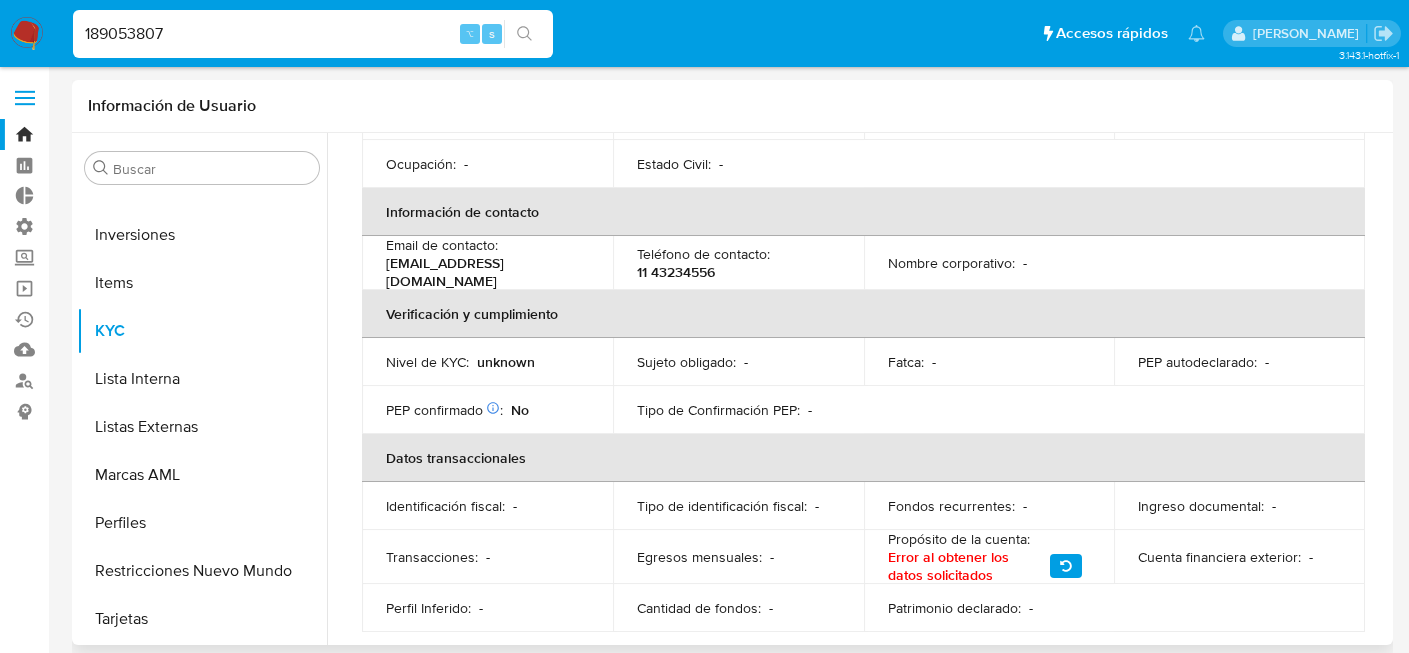 scroll, scrollTop: 348, scrollLeft: 0, axis: vertical 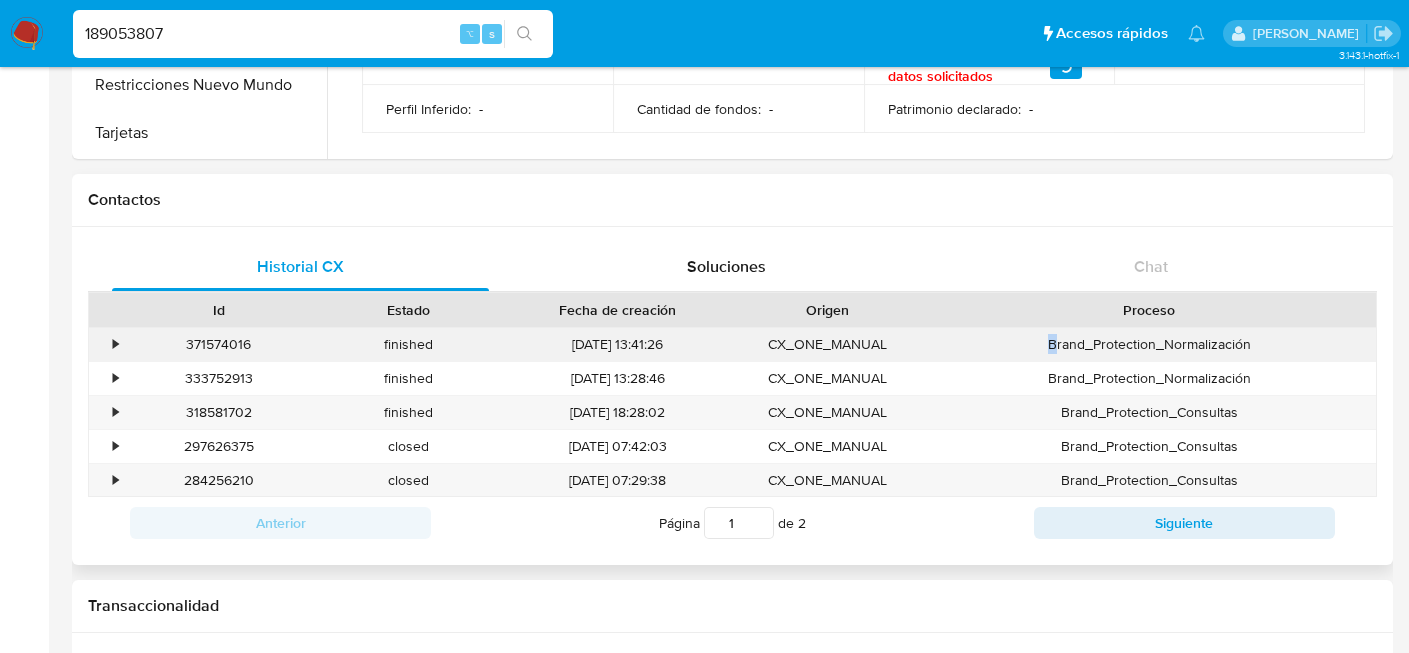 drag, startPoint x: 1045, startPoint y: 343, endPoint x: 1057, endPoint y: 343, distance: 12 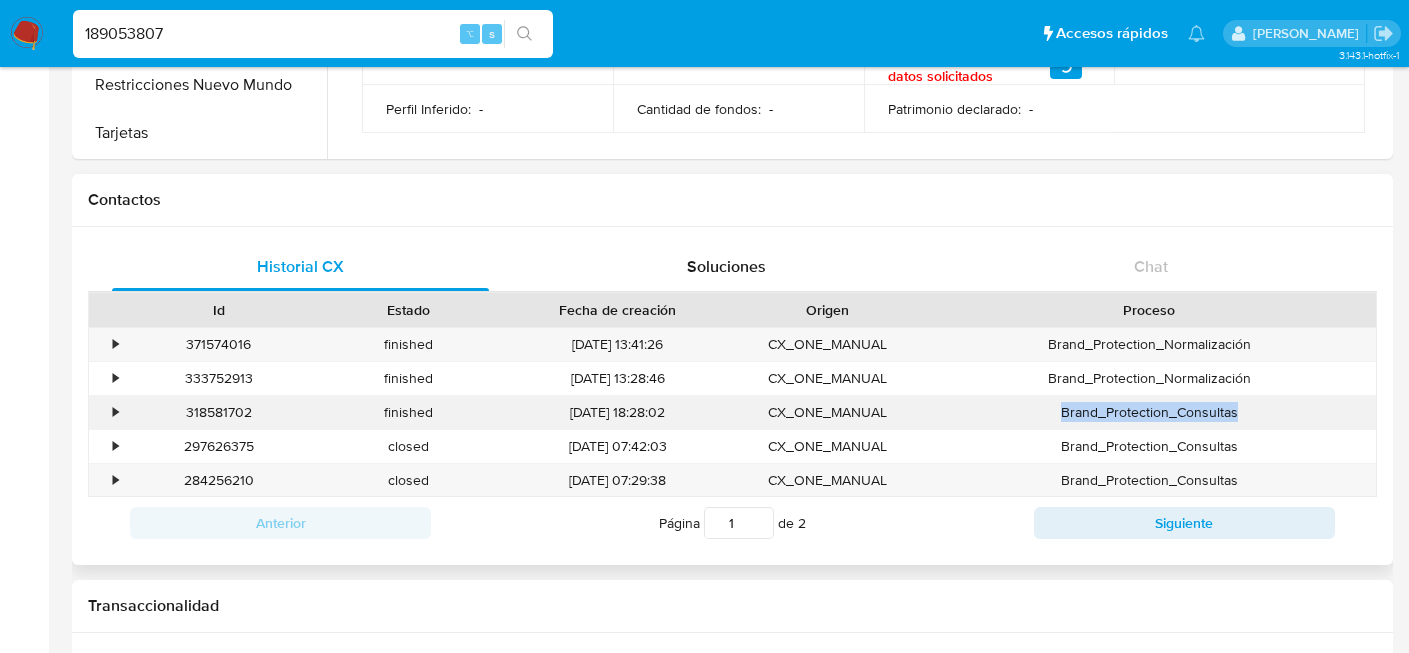 drag, startPoint x: 1059, startPoint y: 409, endPoint x: 1251, endPoint y: 417, distance: 192.1666 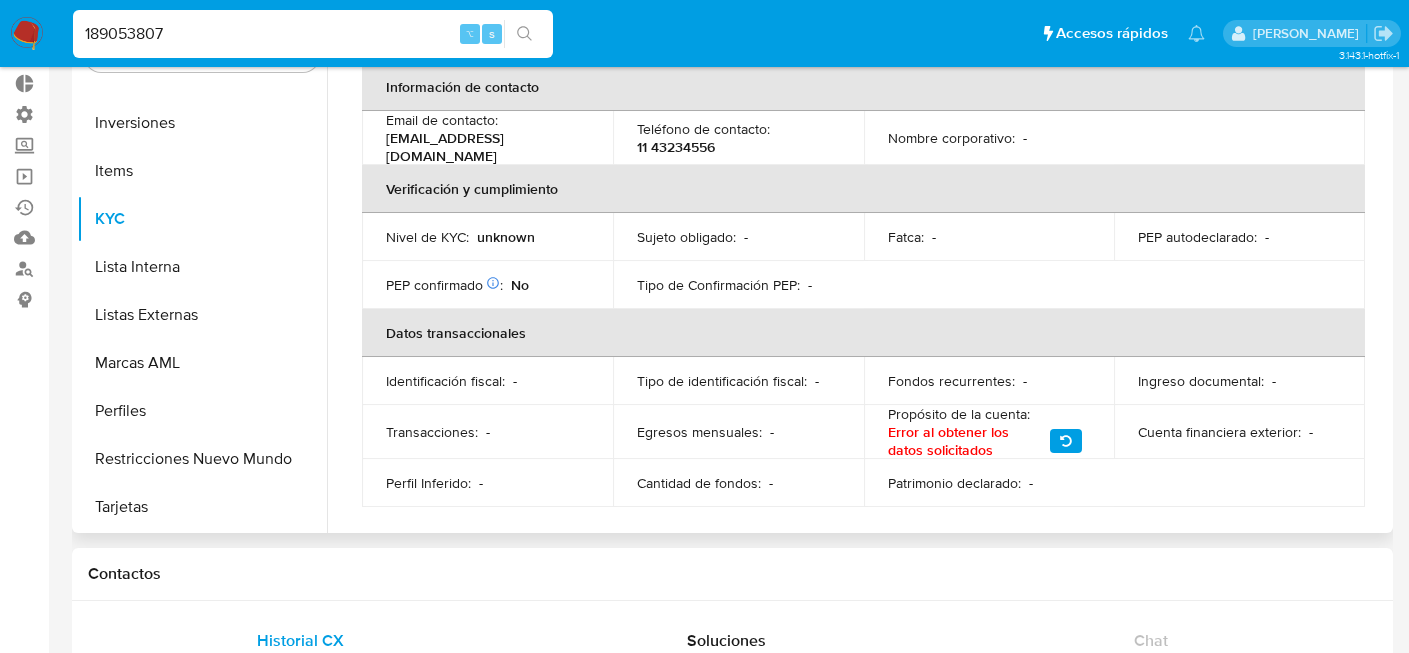 scroll, scrollTop: 0, scrollLeft: 0, axis: both 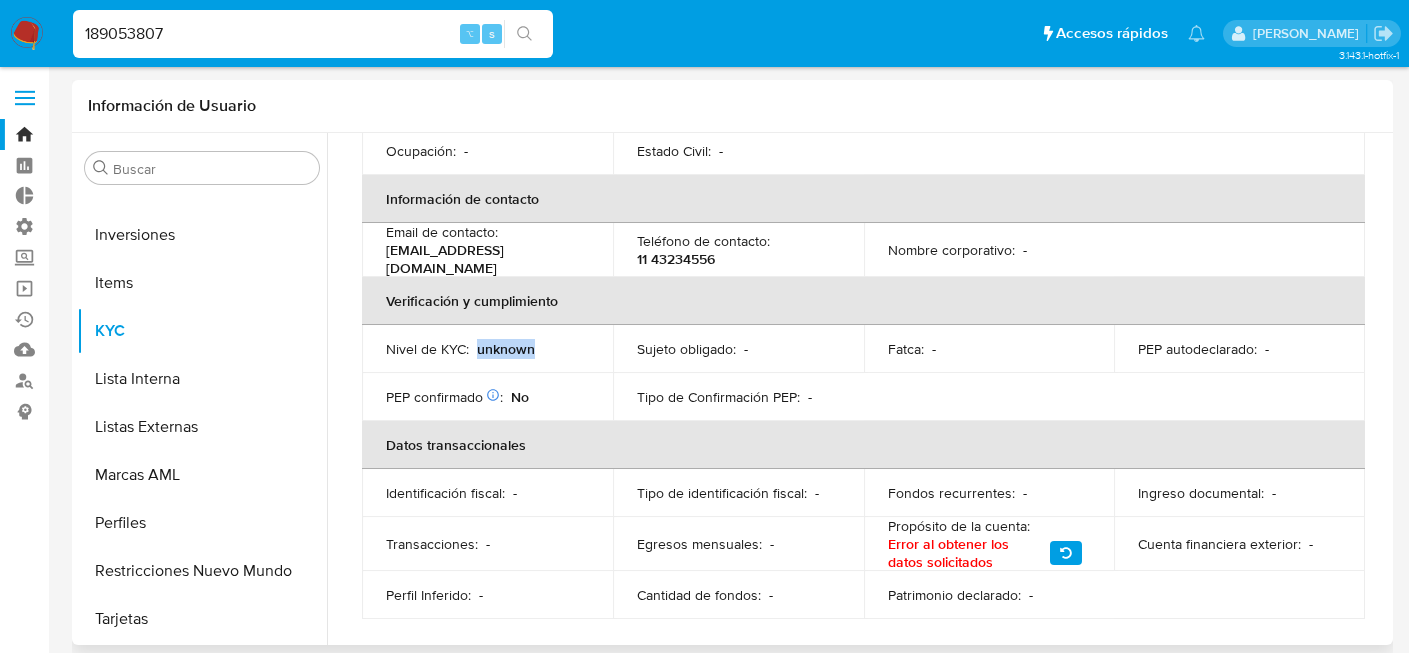 drag, startPoint x: 535, startPoint y: 341, endPoint x: 478, endPoint y: 339, distance: 57.035076 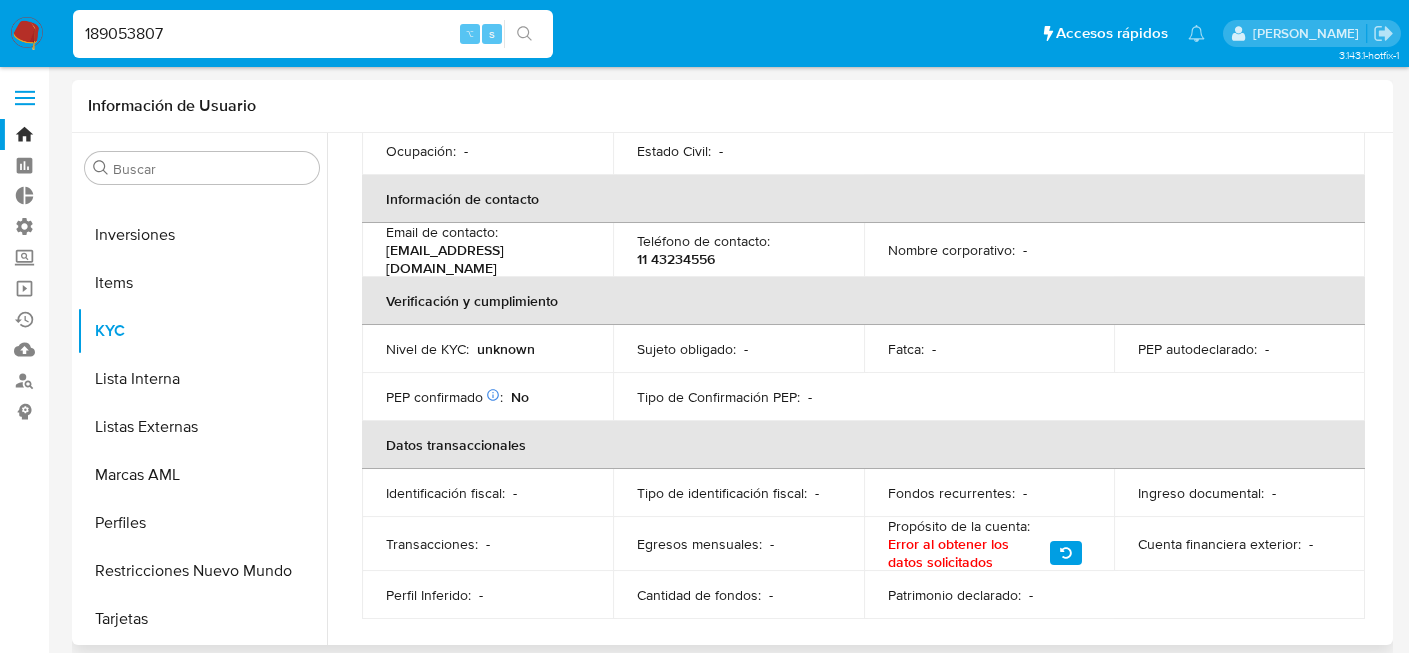click on "Nivel de KYC :" at bounding box center (427, 349) 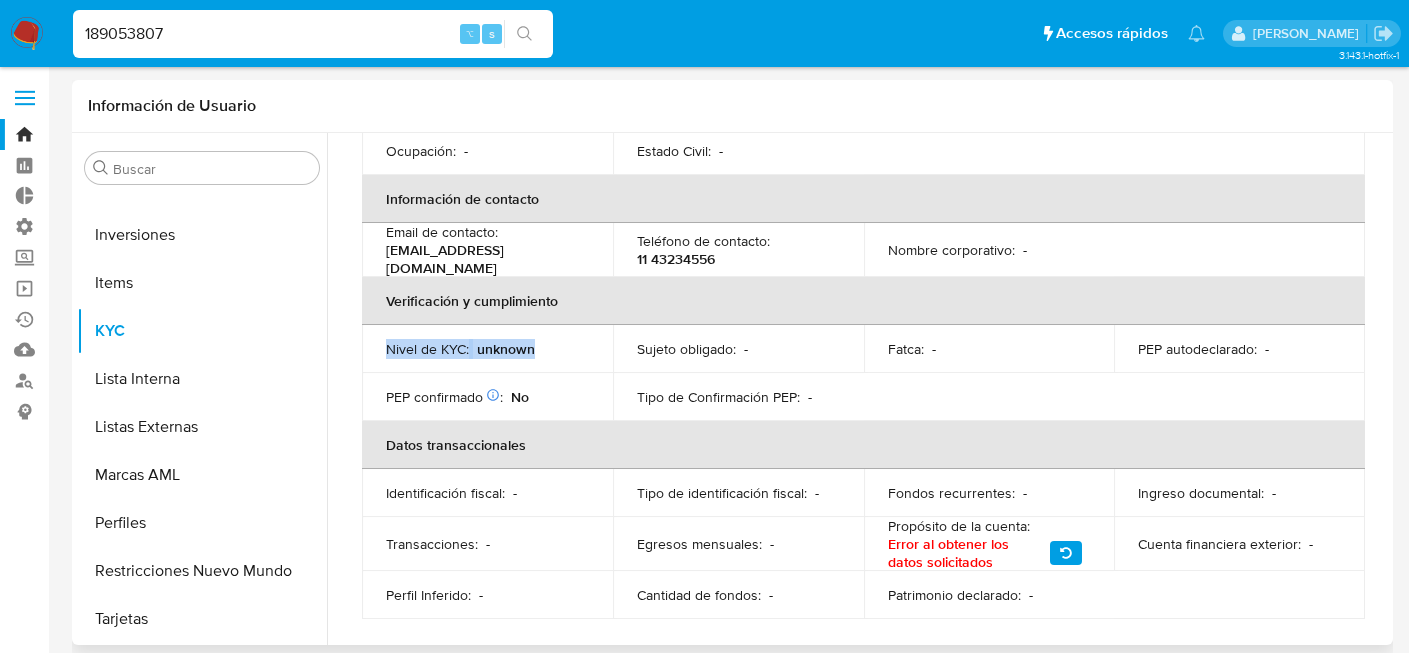 drag, startPoint x: 385, startPoint y: 344, endPoint x: 584, endPoint y: 334, distance: 199.2511 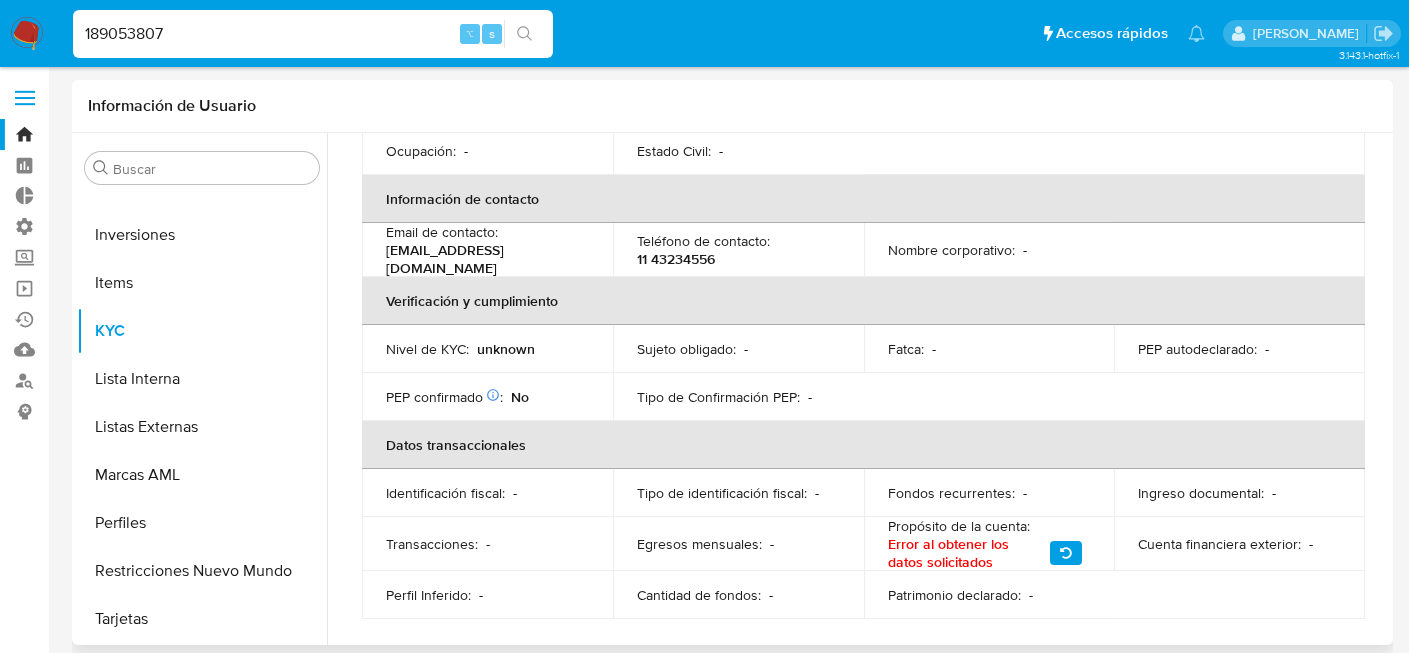 click on "Nivel de KYC :    unknown" at bounding box center [487, 349] 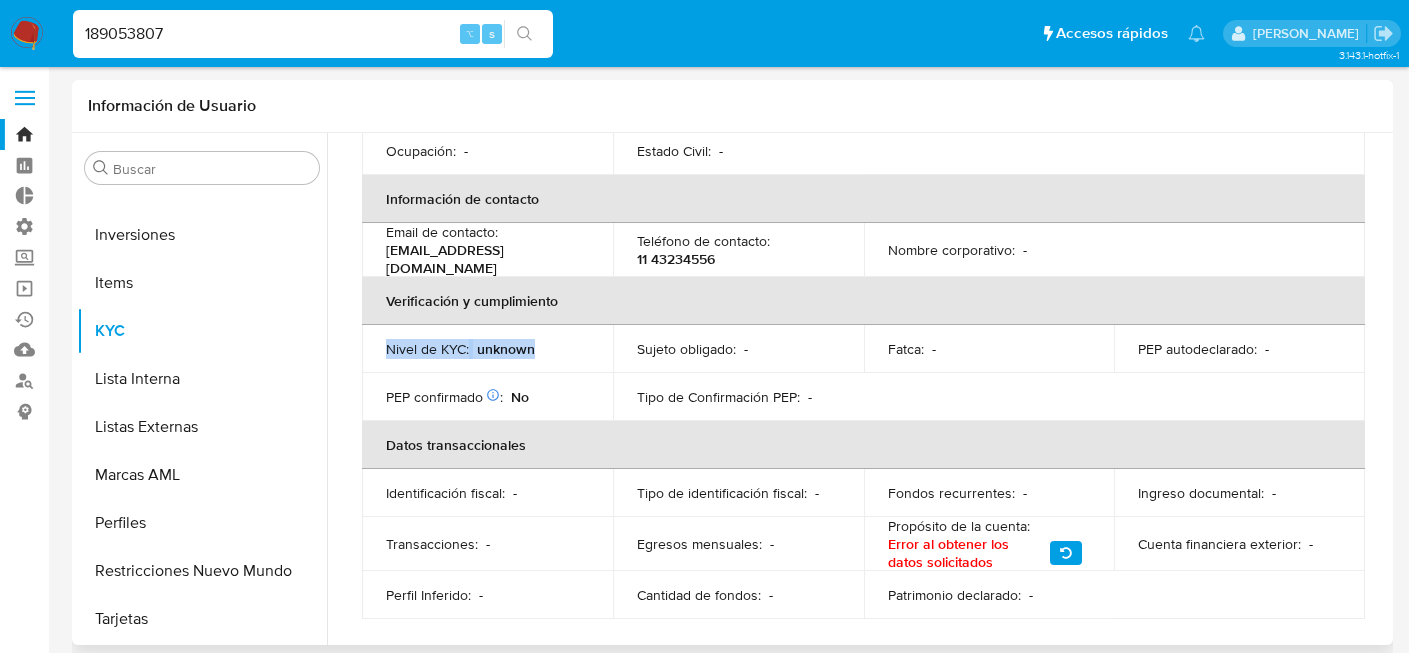 drag, startPoint x: 542, startPoint y: 344, endPoint x: 366, endPoint y: 339, distance: 176.07101 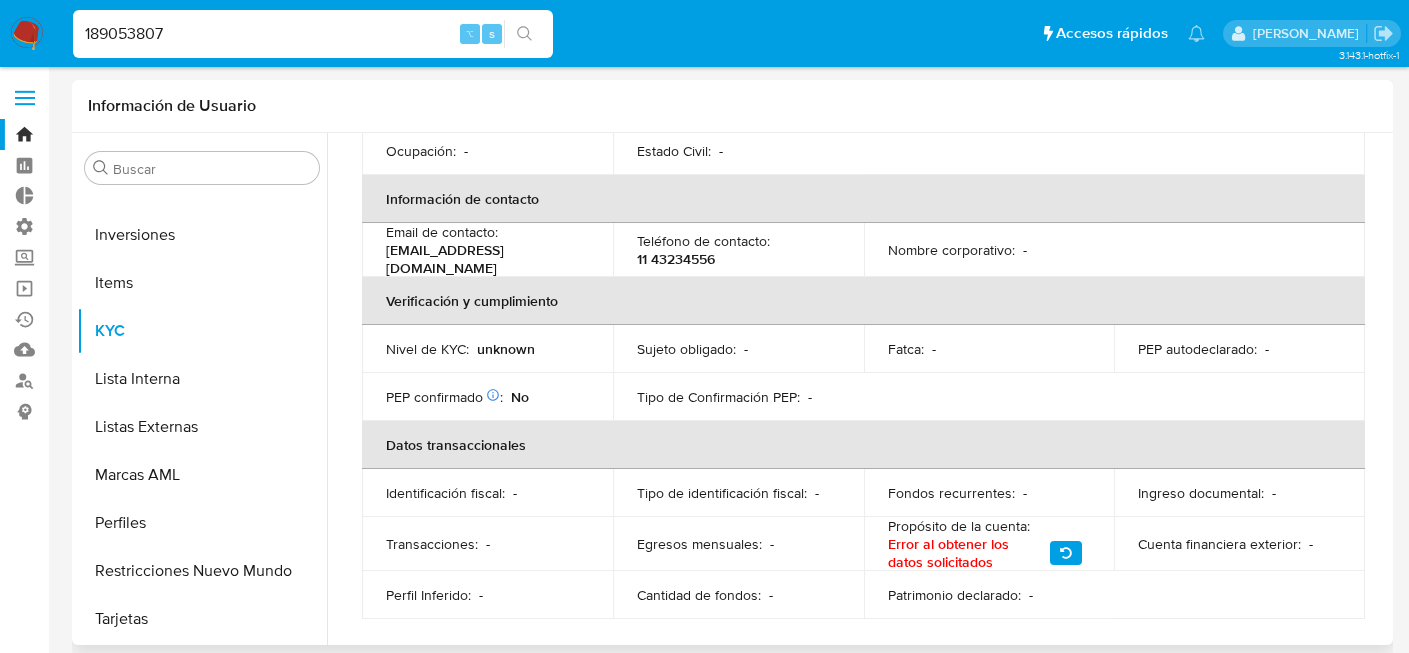 click on "Nivel de KYC :" at bounding box center (427, 349) 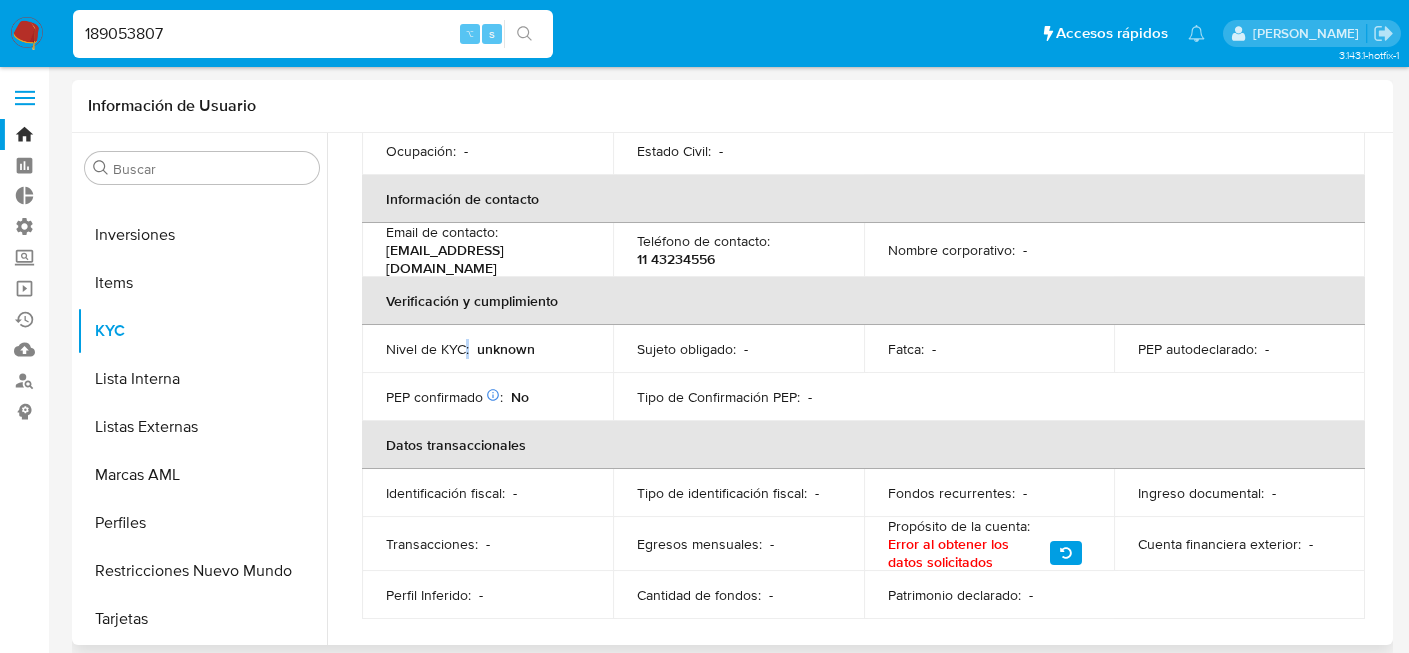 click on "Nivel de KYC :" at bounding box center (427, 349) 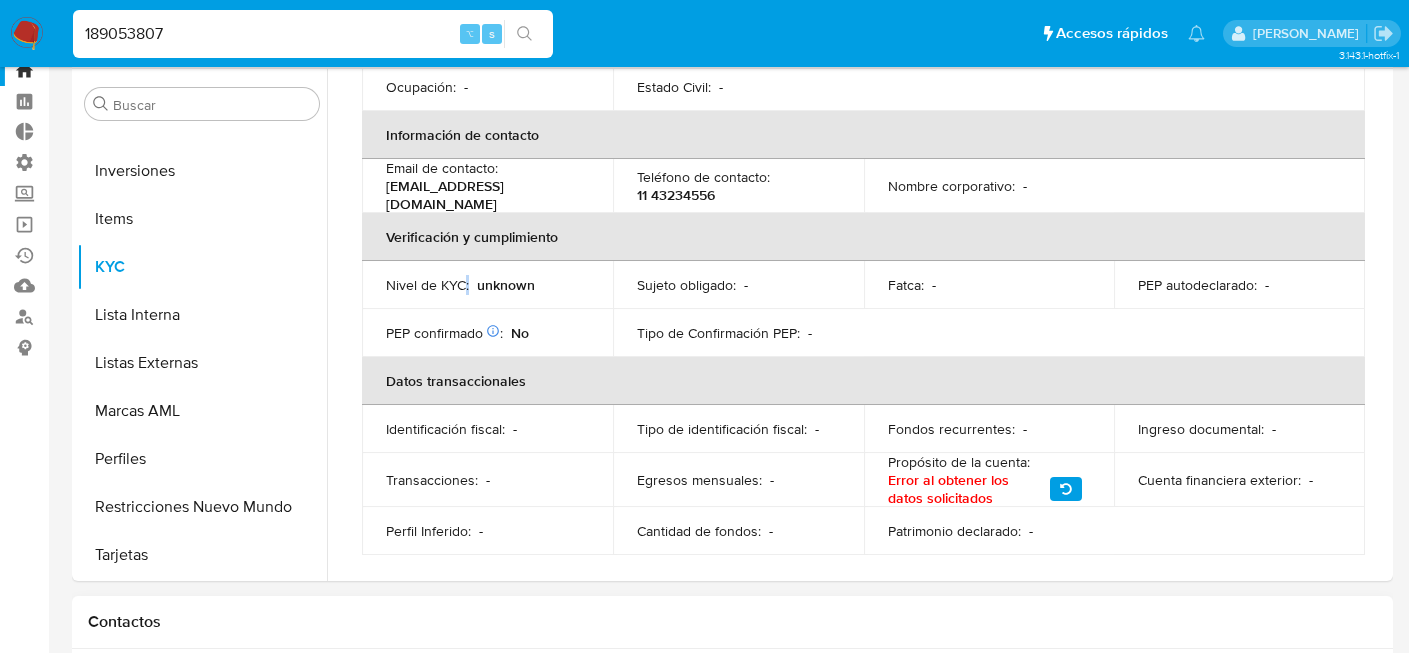 scroll, scrollTop: 0, scrollLeft: 0, axis: both 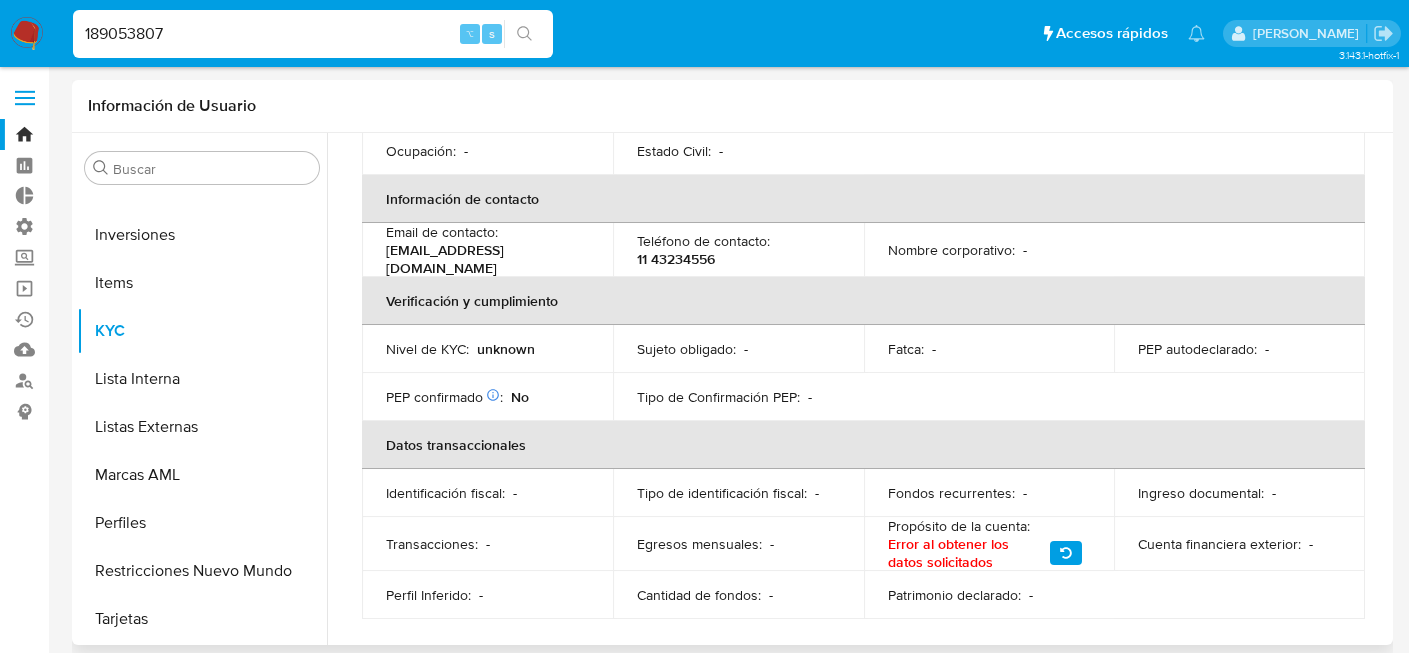 click on "Información de Usuario" at bounding box center [732, 106] 